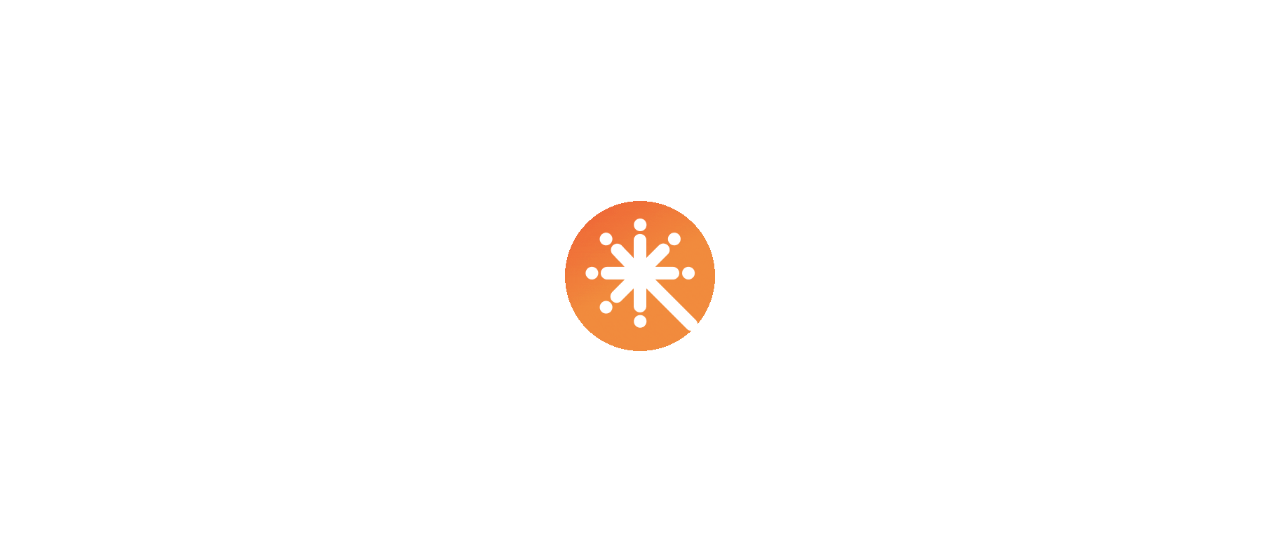 scroll, scrollTop: 0, scrollLeft: 0, axis: both 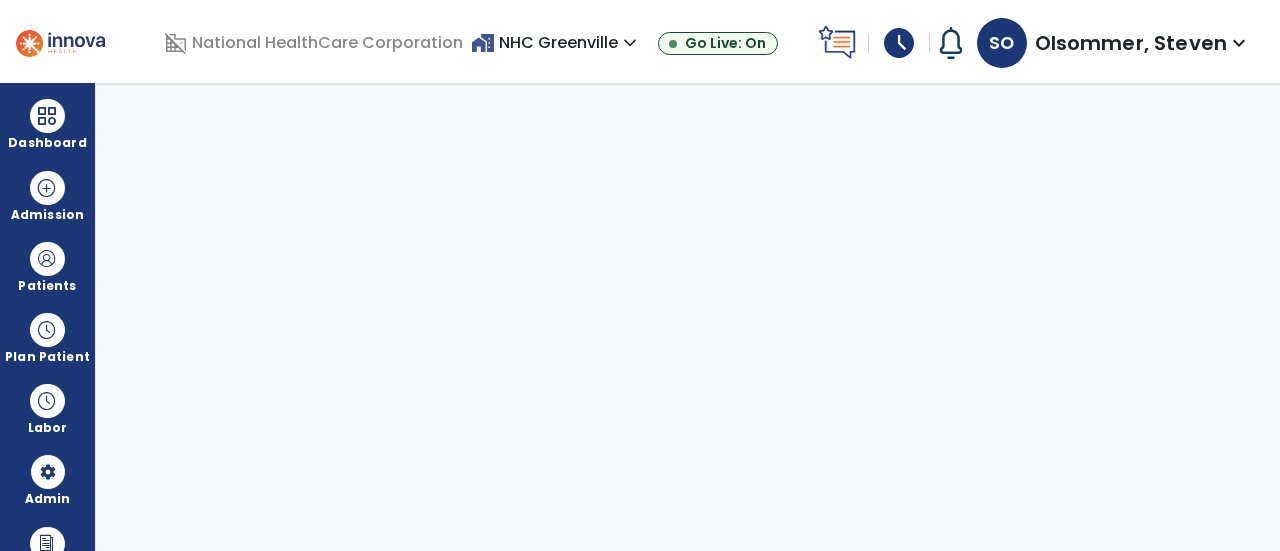 select on "***" 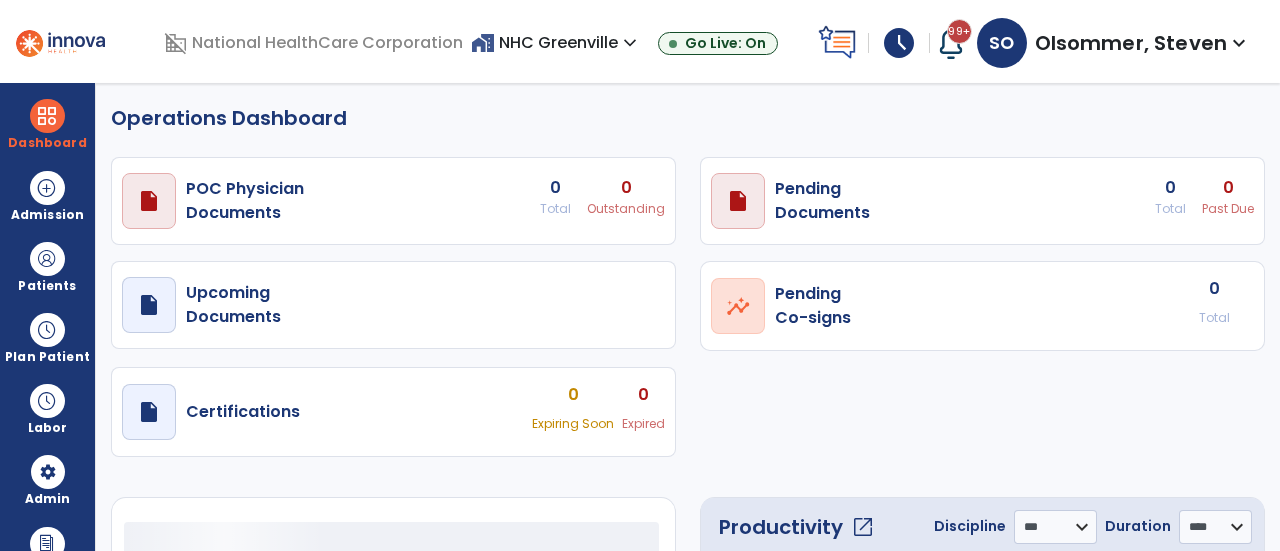 select on "***" 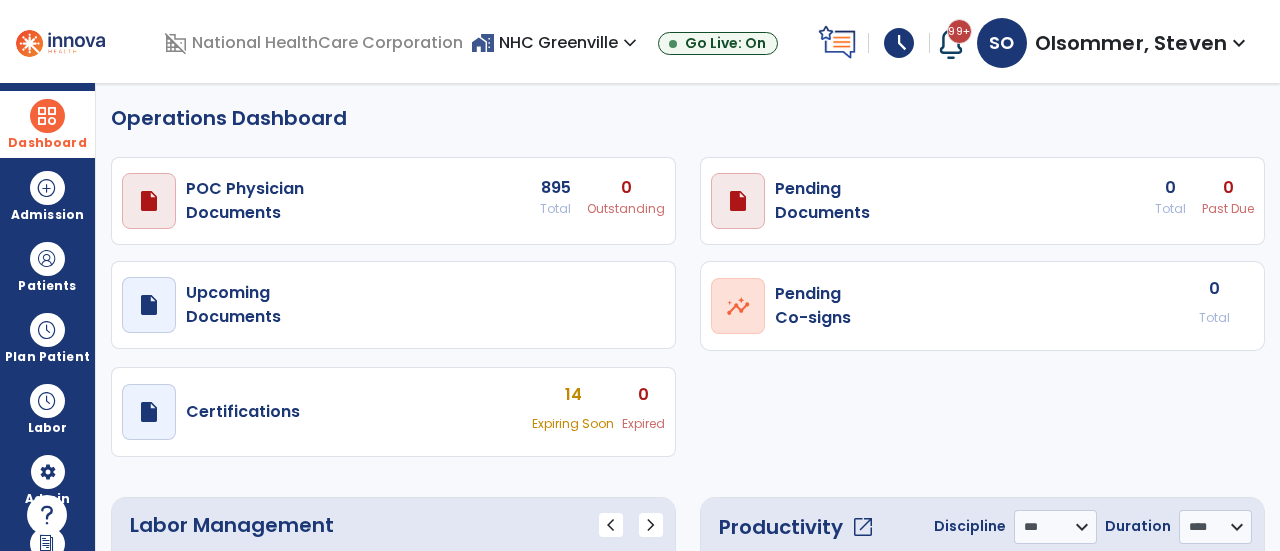 click at bounding box center [47, 116] 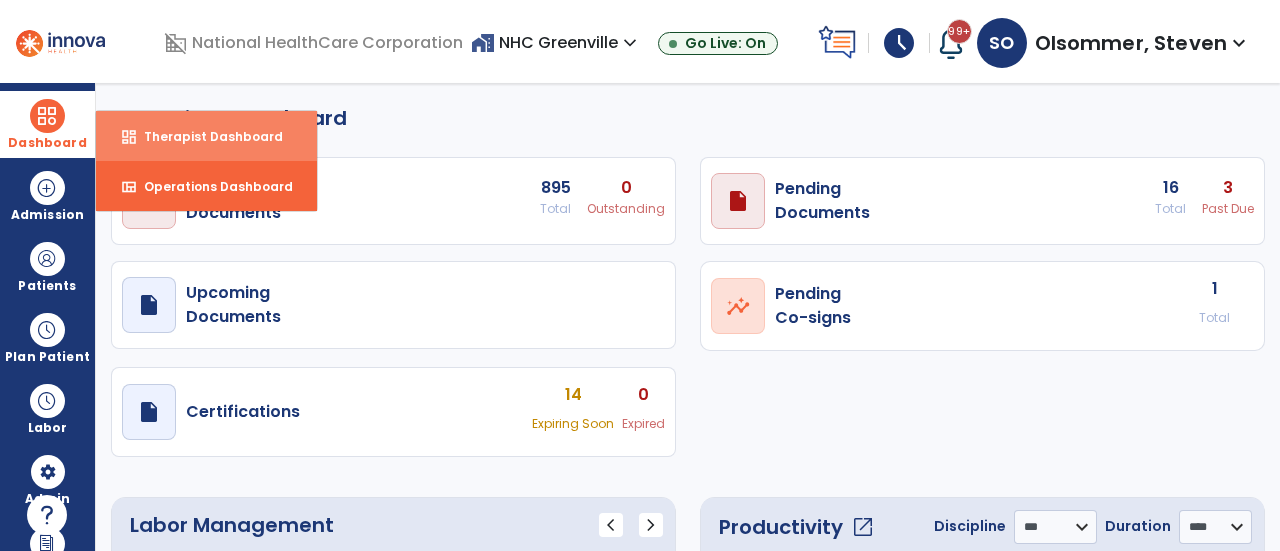 click on "Therapist Dashboard" at bounding box center [205, 136] 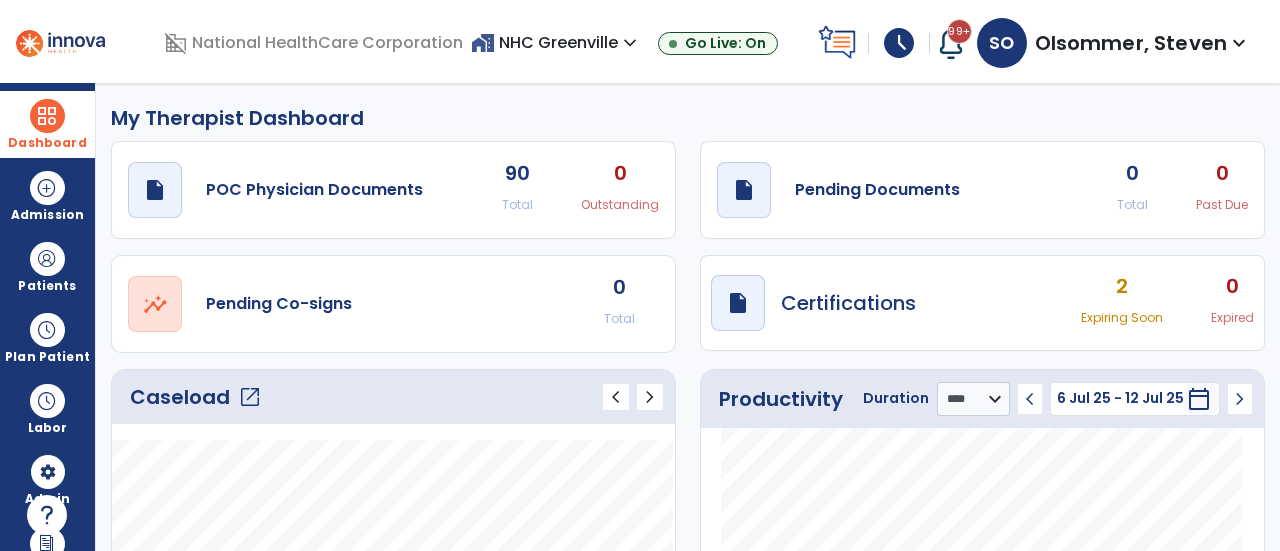 click on "open_in_new" 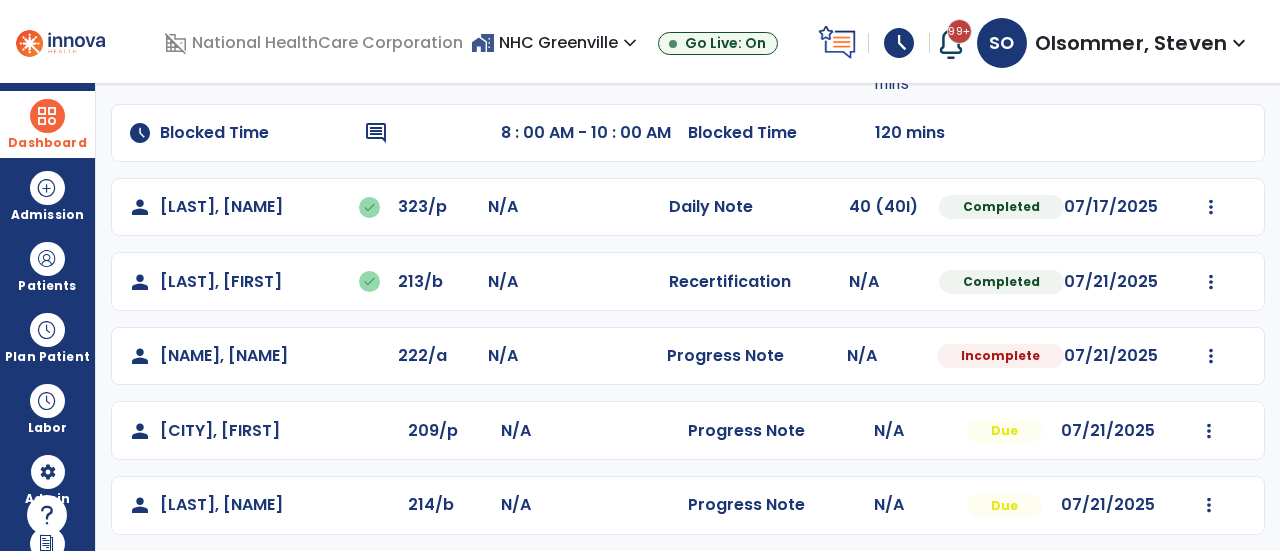 scroll, scrollTop: 254, scrollLeft: 0, axis: vertical 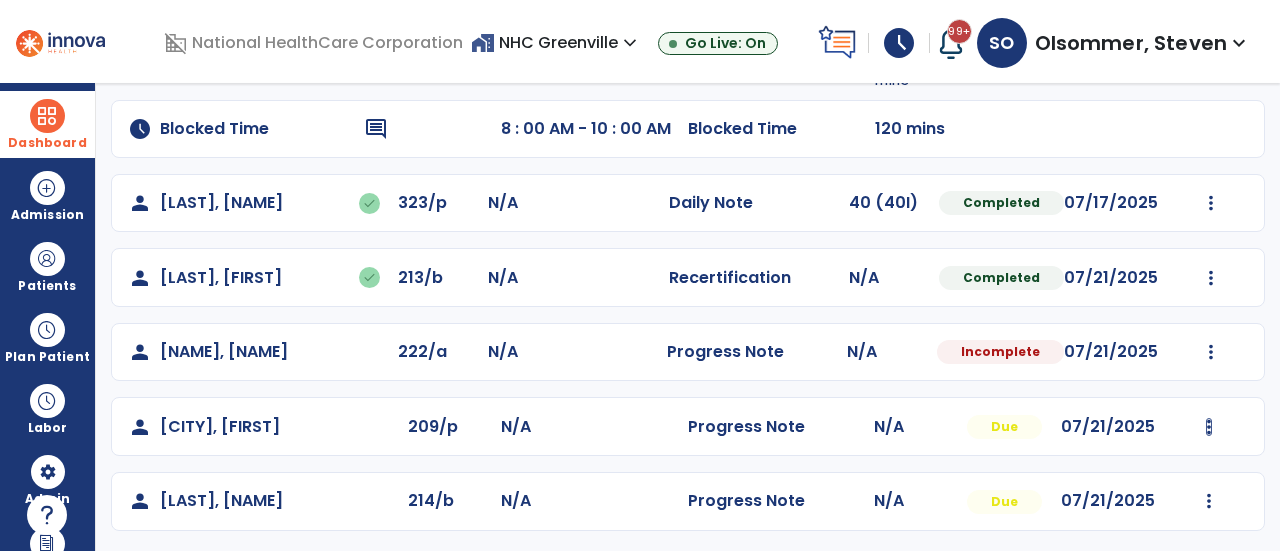 click at bounding box center (1211, 203) 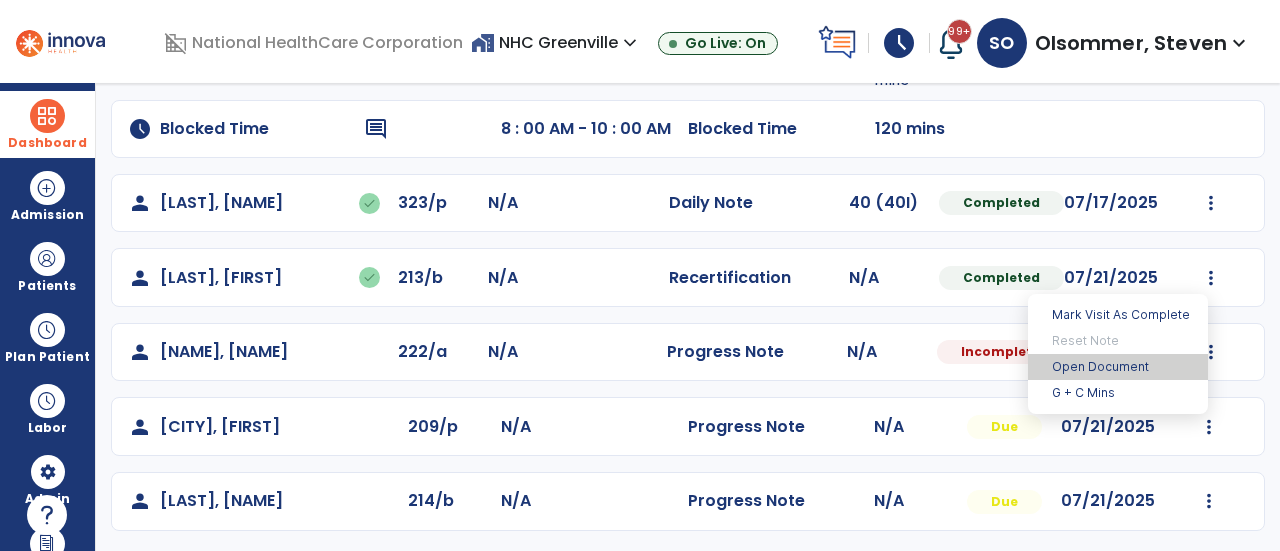 click on "Open Document" at bounding box center [1118, 367] 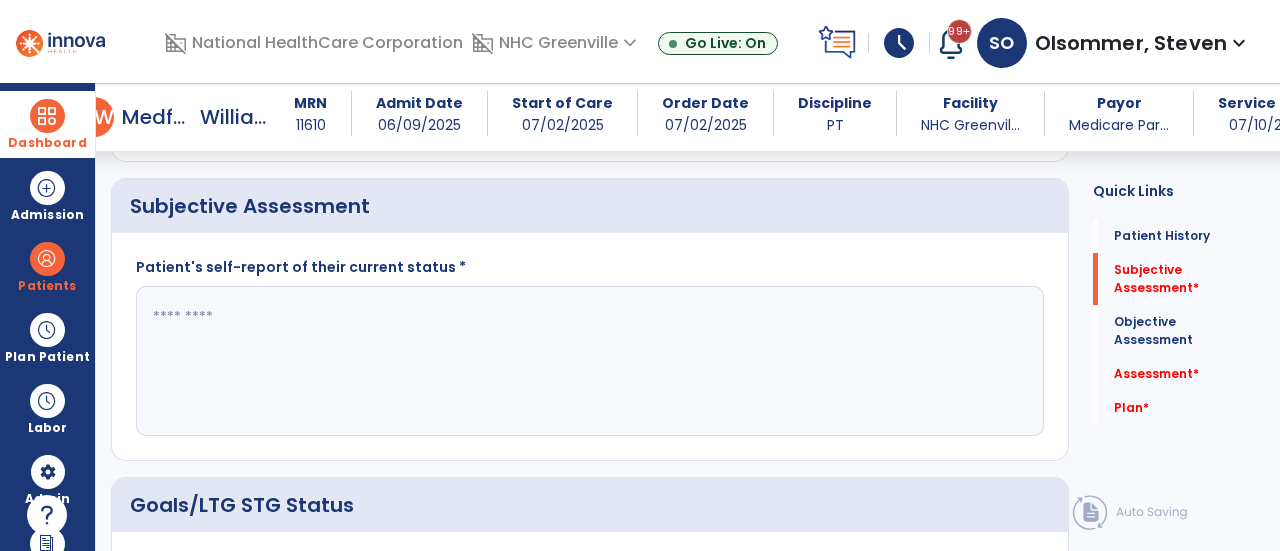 scroll, scrollTop: 488, scrollLeft: 0, axis: vertical 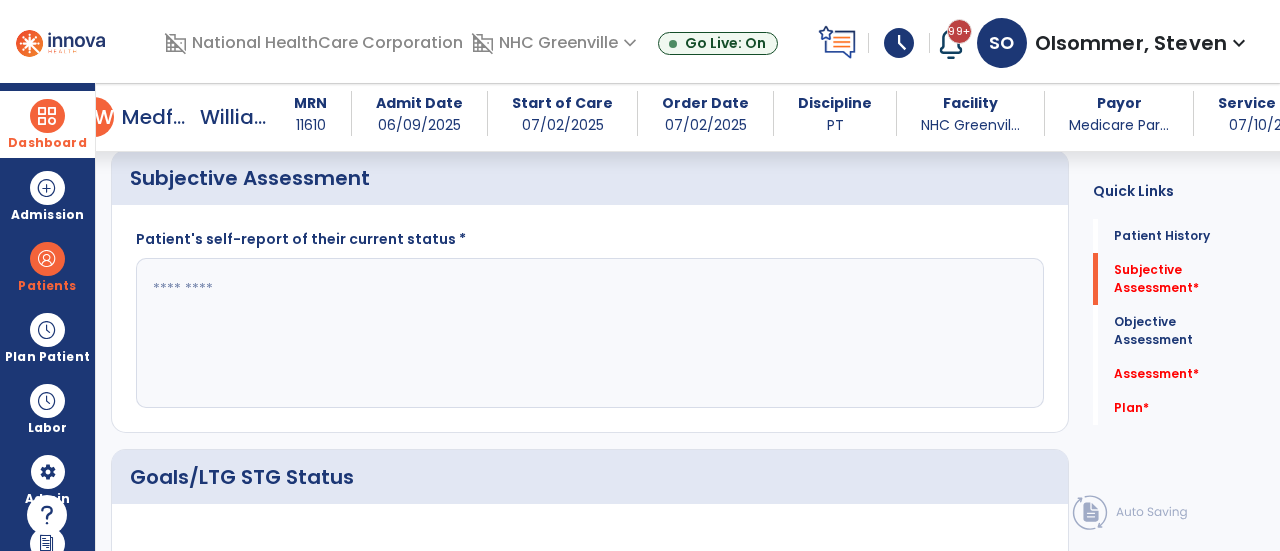 click 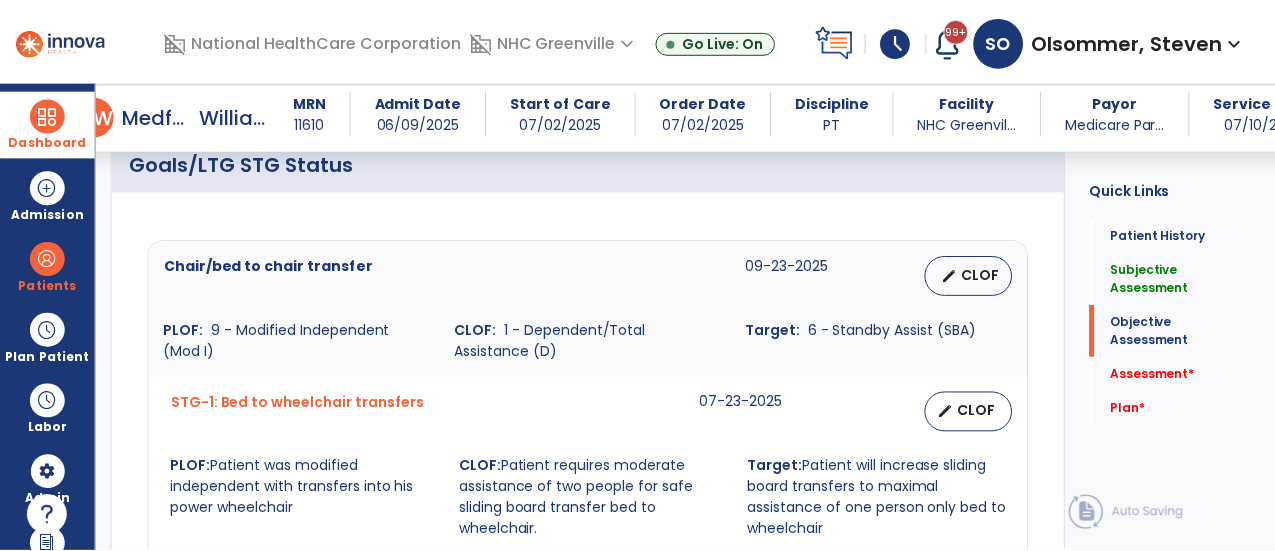 scroll, scrollTop: 756, scrollLeft: 0, axis: vertical 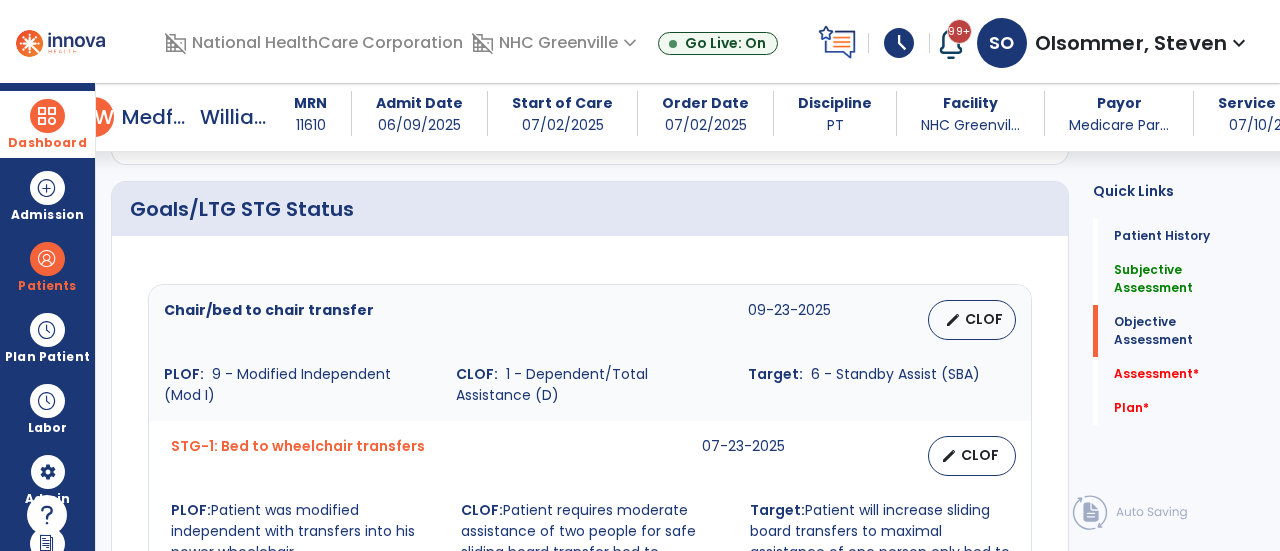 type on "**********" 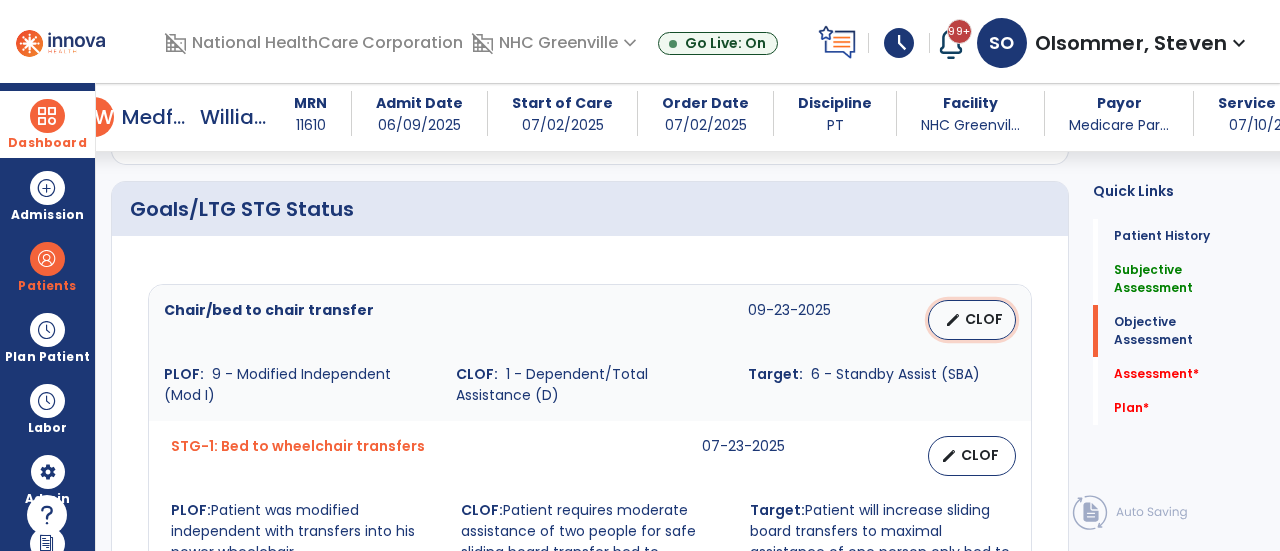 click on "CLOF" at bounding box center (984, 319) 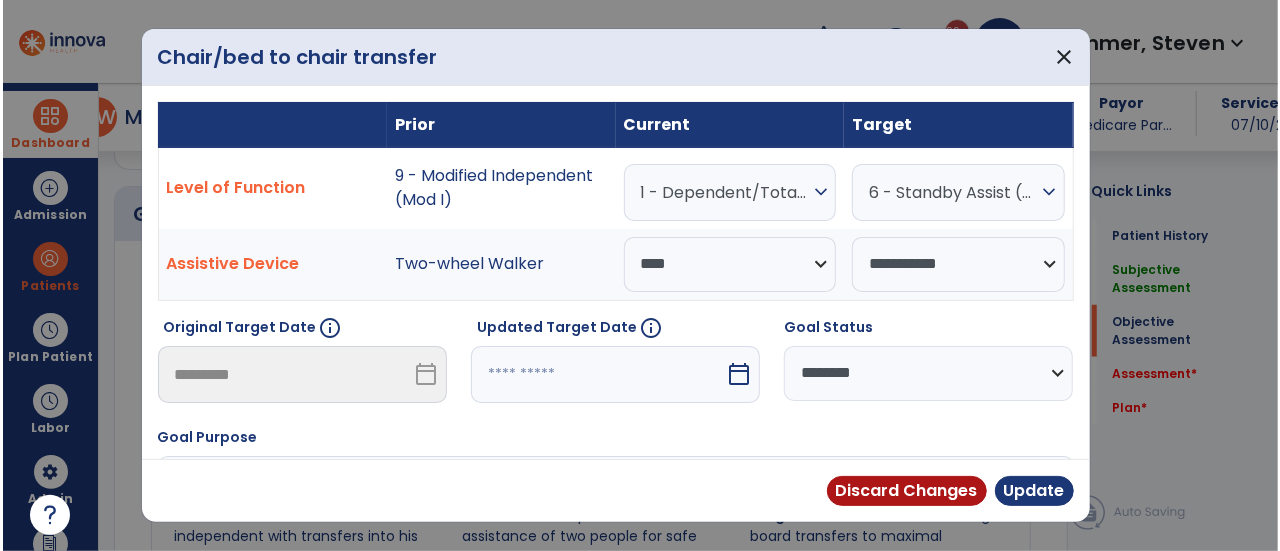 scroll, scrollTop: 756, scrollLeft: 0, axis: vertical 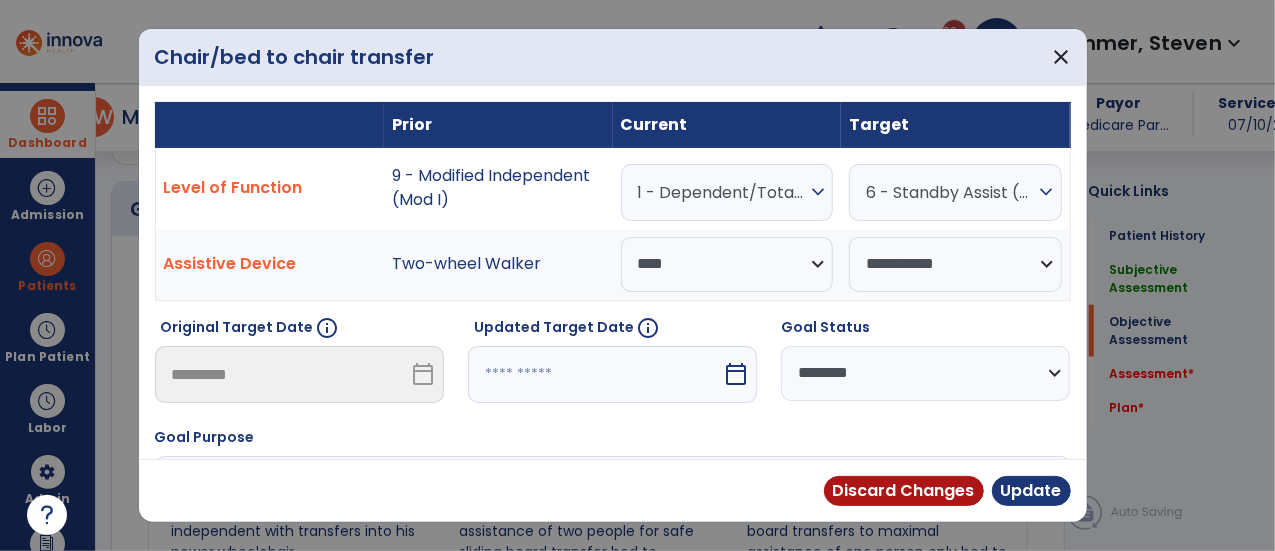 click on "1 - Dependent/Total Assistance (D)" at bounding box center [722, 192] 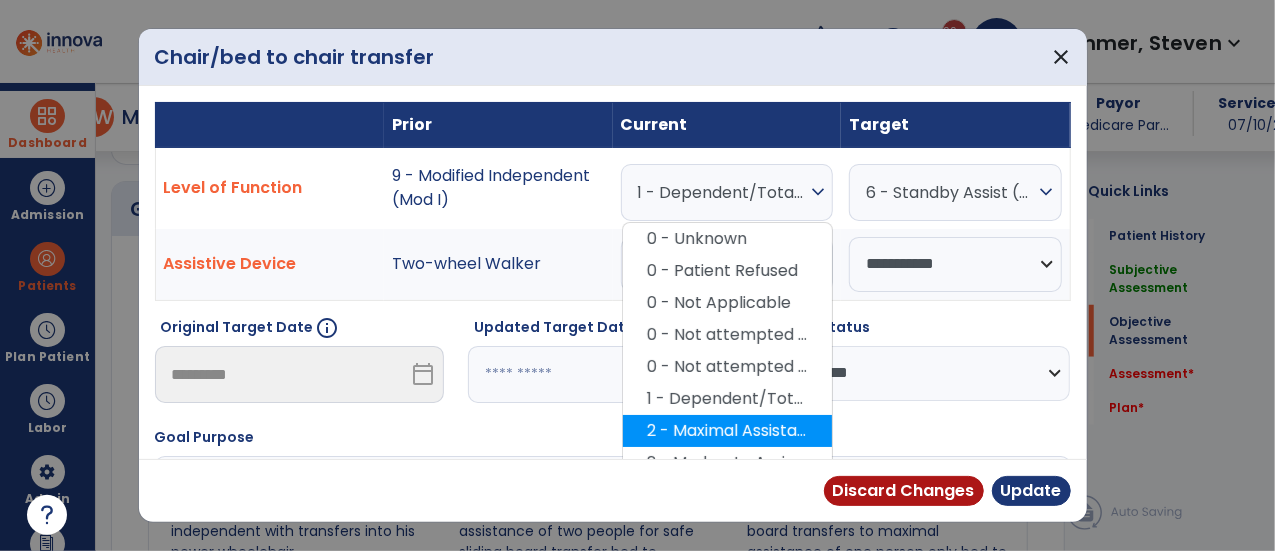 click on "2 - Maximal Assistance (Max A)" at bounding box center (727, 431) 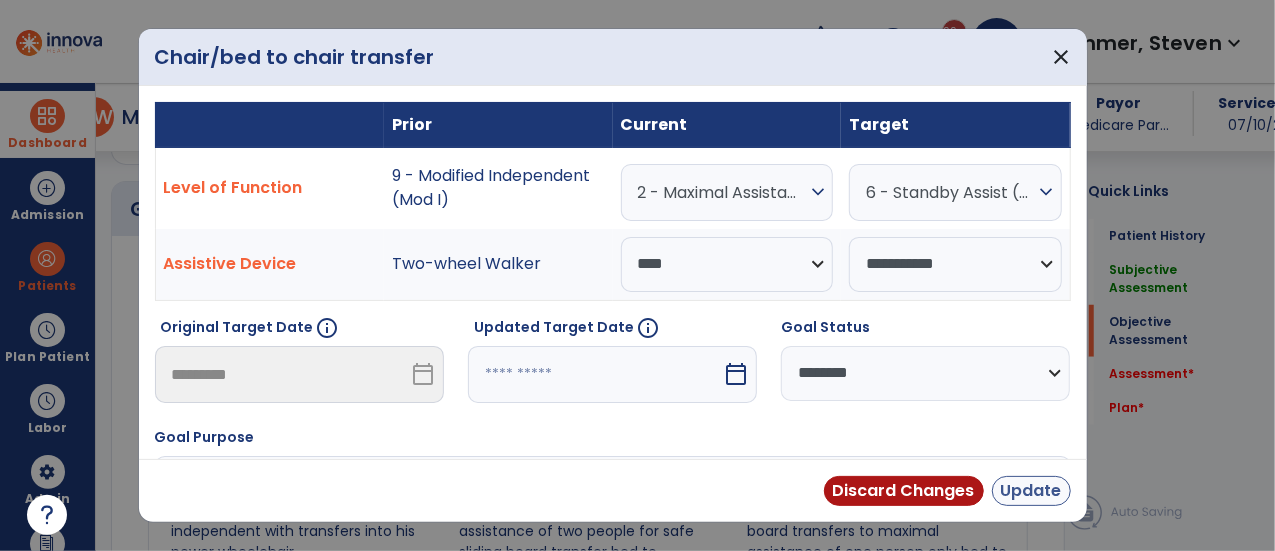 click on "Update" at bounding box center [1031, 491] 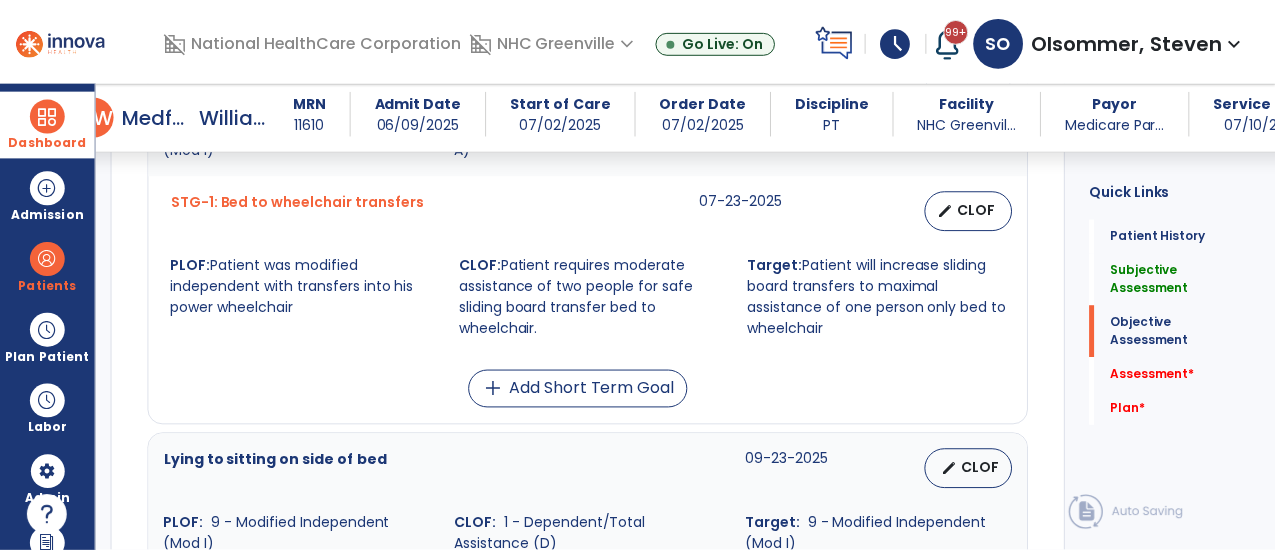 scroll, scrollTop: 1002, scrollLeft: 0, axis: vertical 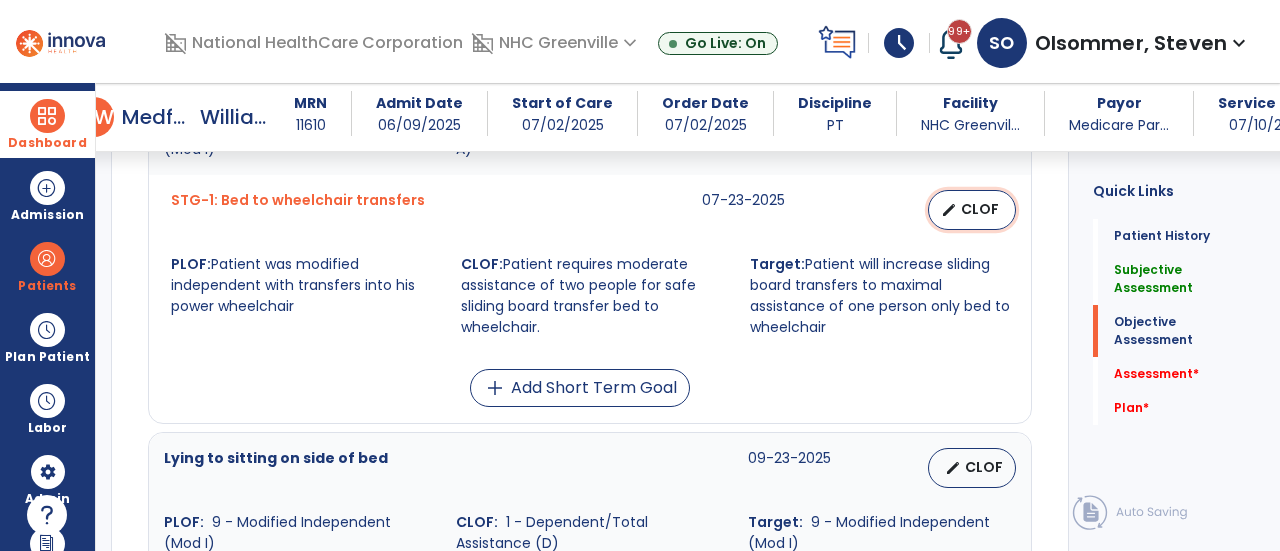 click on "CLOF" at bounding box center (980, 209) 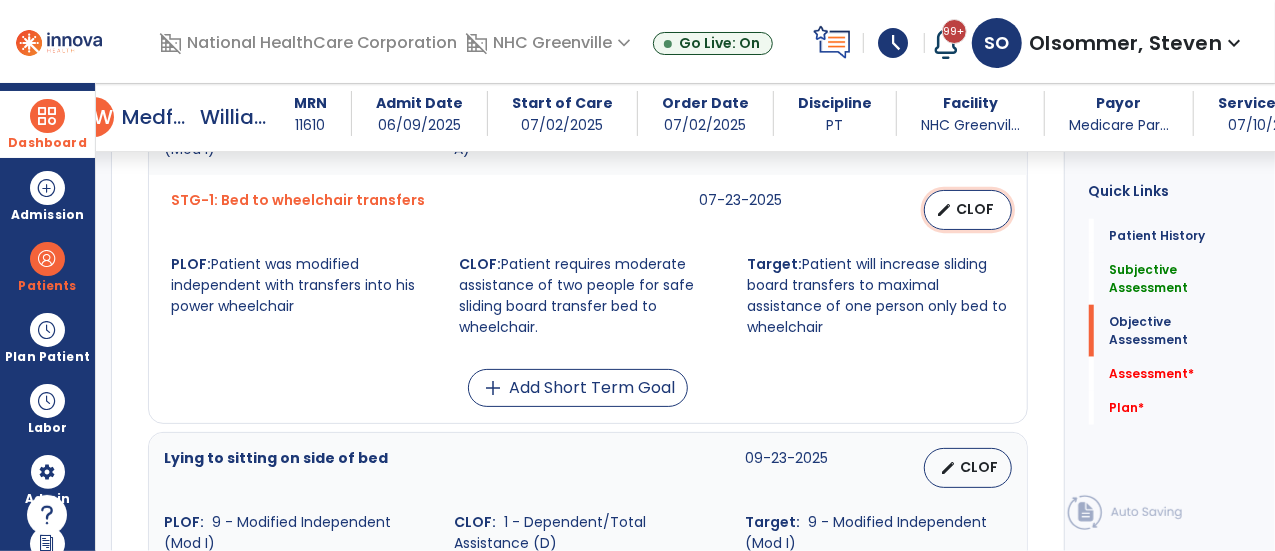 select on "**********" 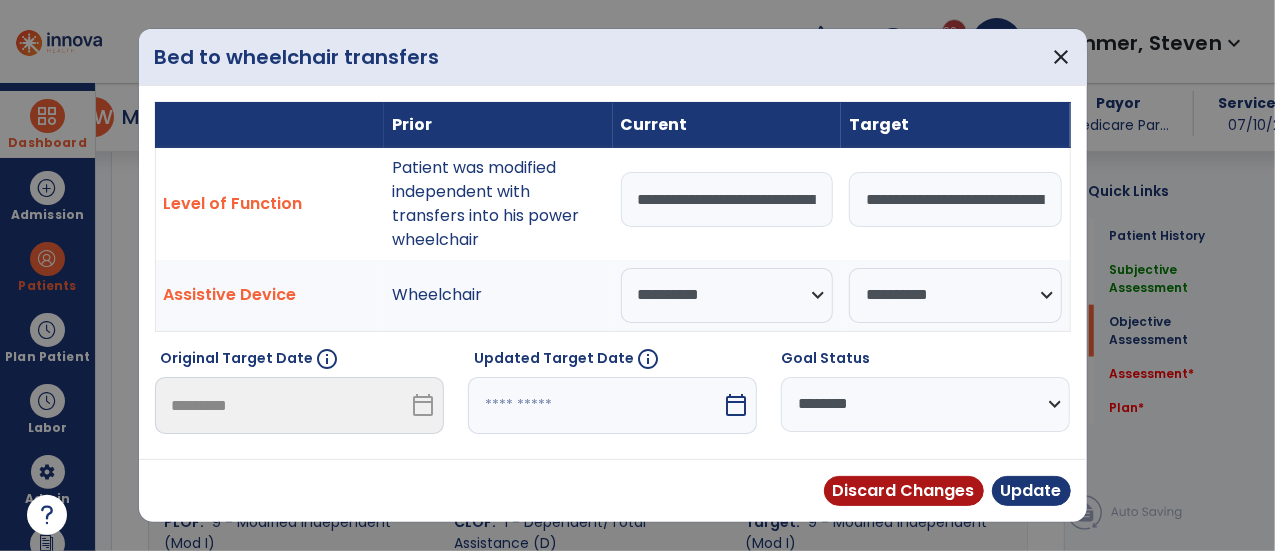 scroll, scrollTop: 1002, scrollLeft: 0, axis: vertical 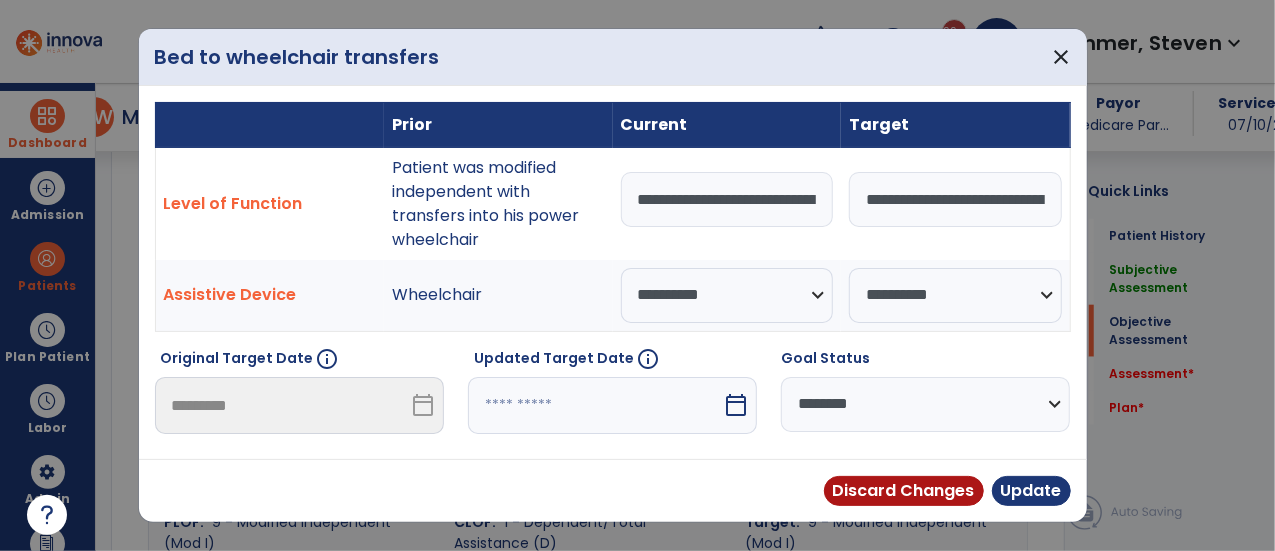 click on "**********" at bounding box center (727, 199) 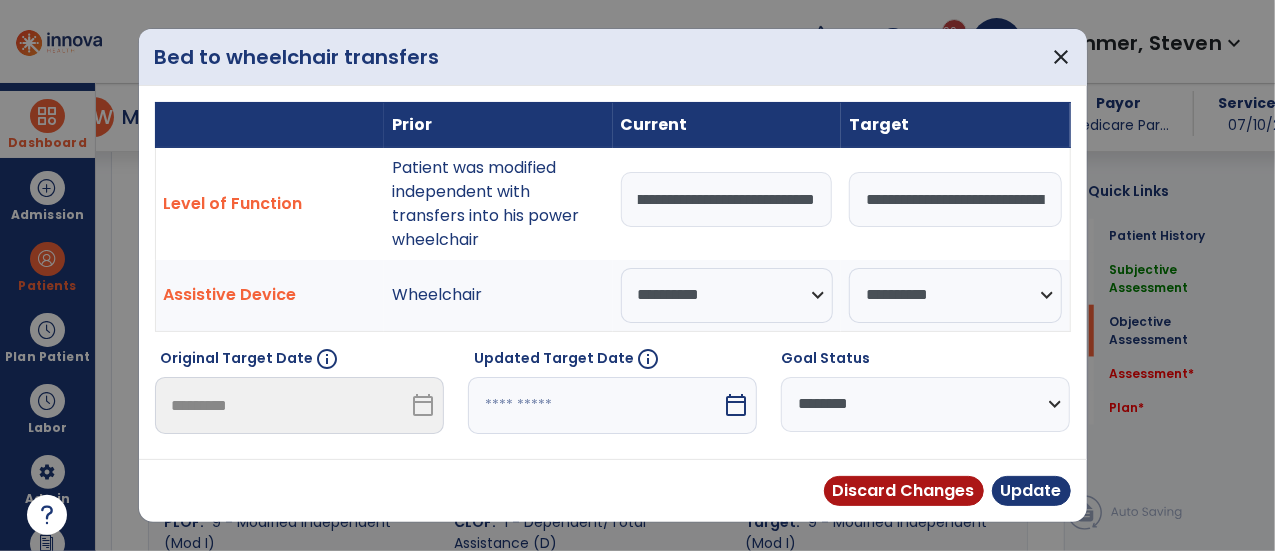 scroll, scrollTop: 0, scrollLeft: 658, axis: horizontal 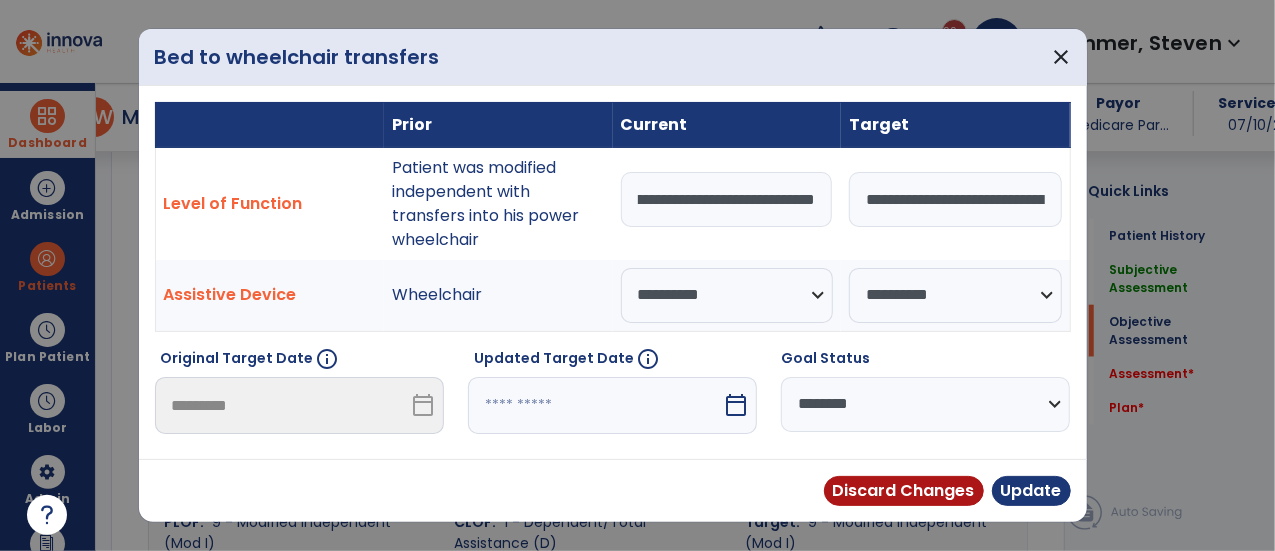 type on "**********" 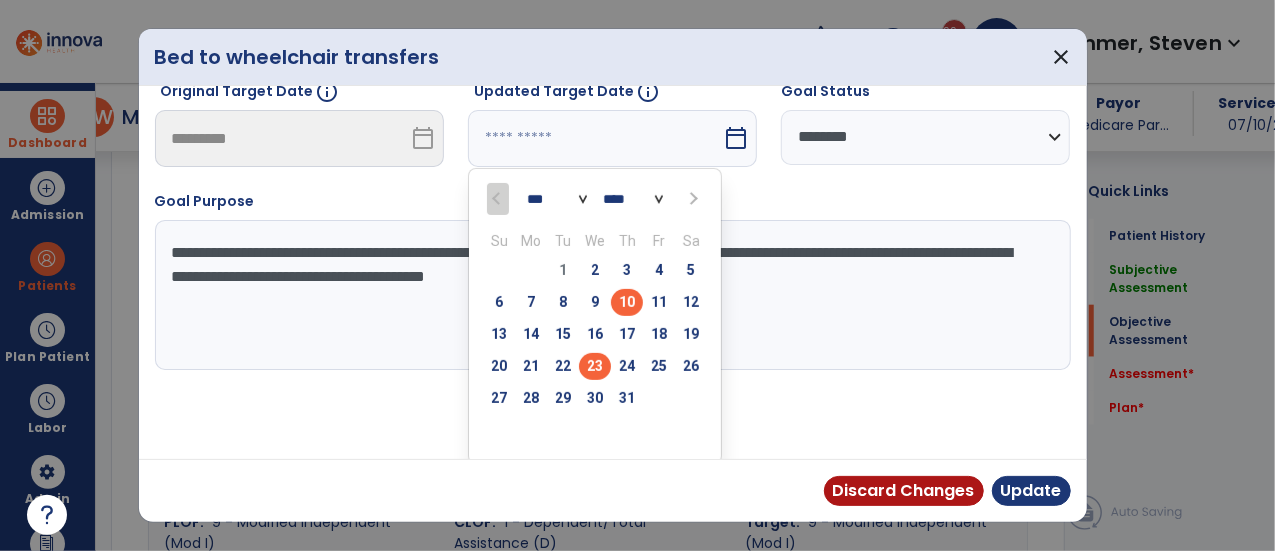 click on "23" at bounding box center (595, 366) 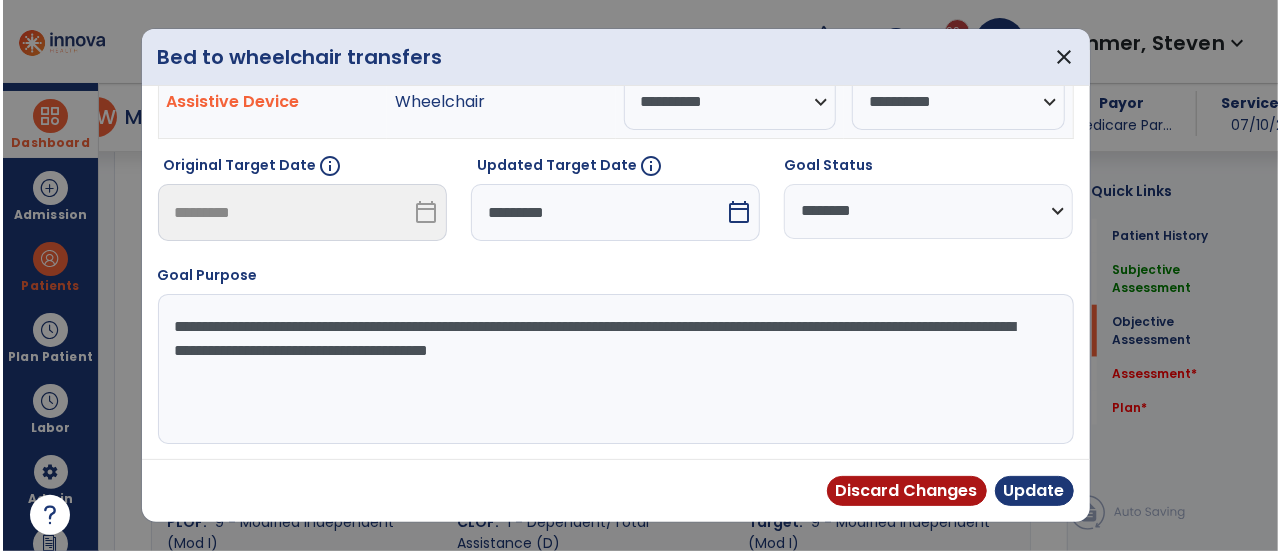 scroll, scrollTop: 188, scrollLeft: 0, axis: vertical 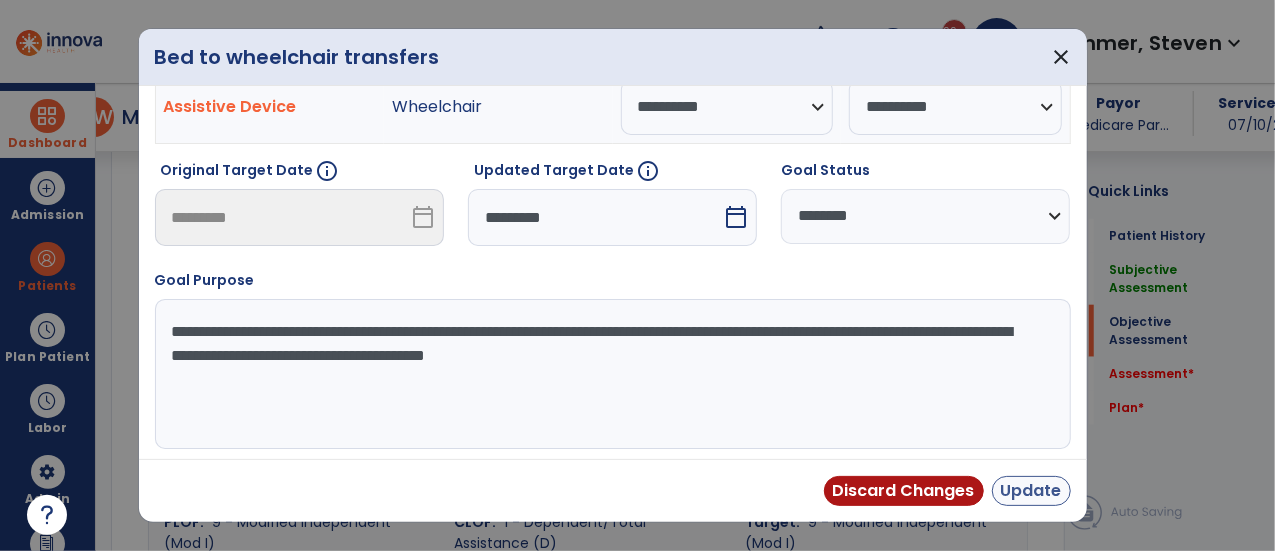 click on "Update" at bounding box center [1031, 491] 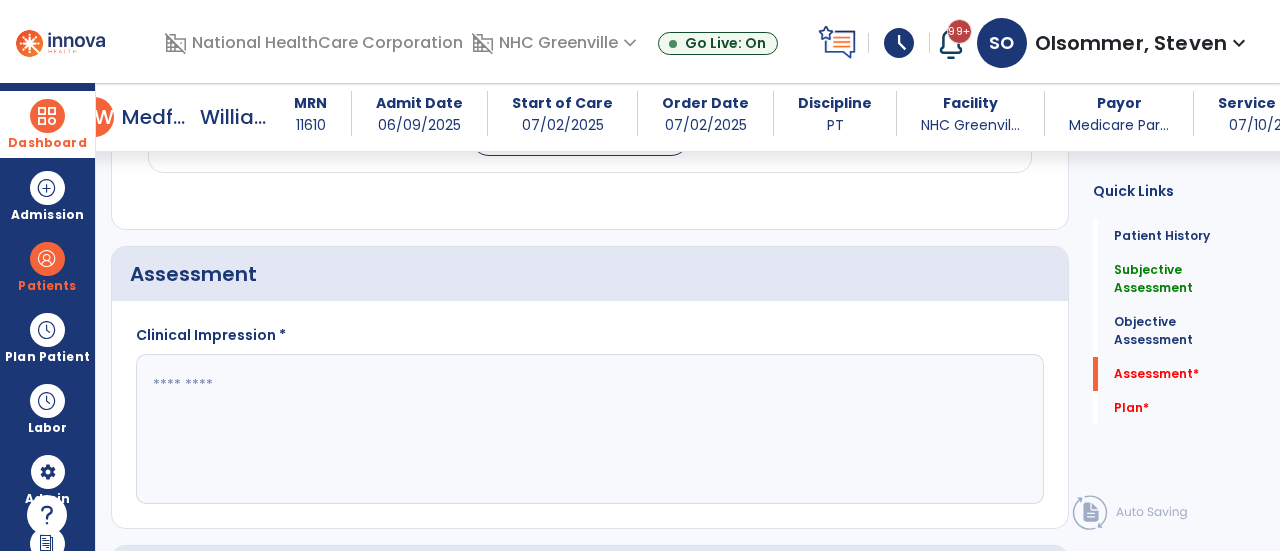 scroll, scrollTop: 2262, scrollLeft: 0, axis: vertical 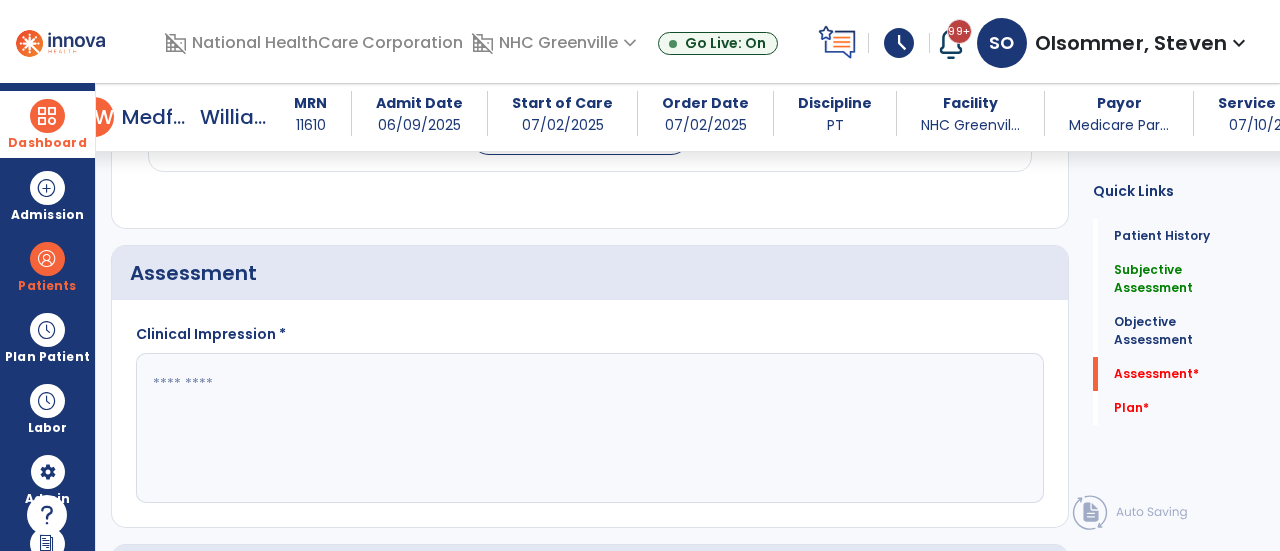 click 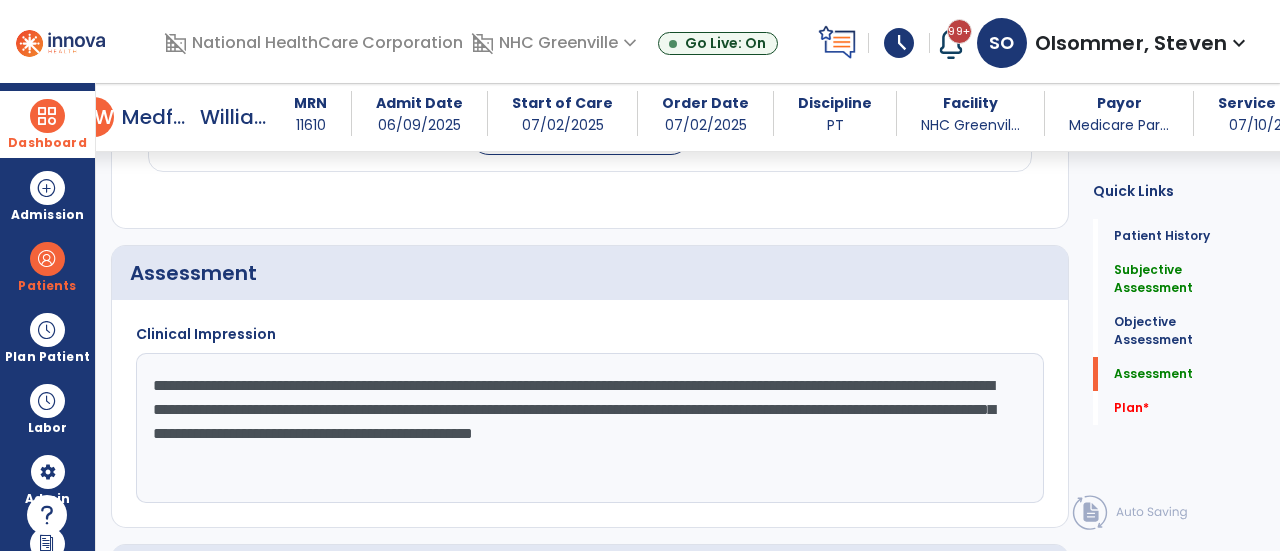 click on "**********" 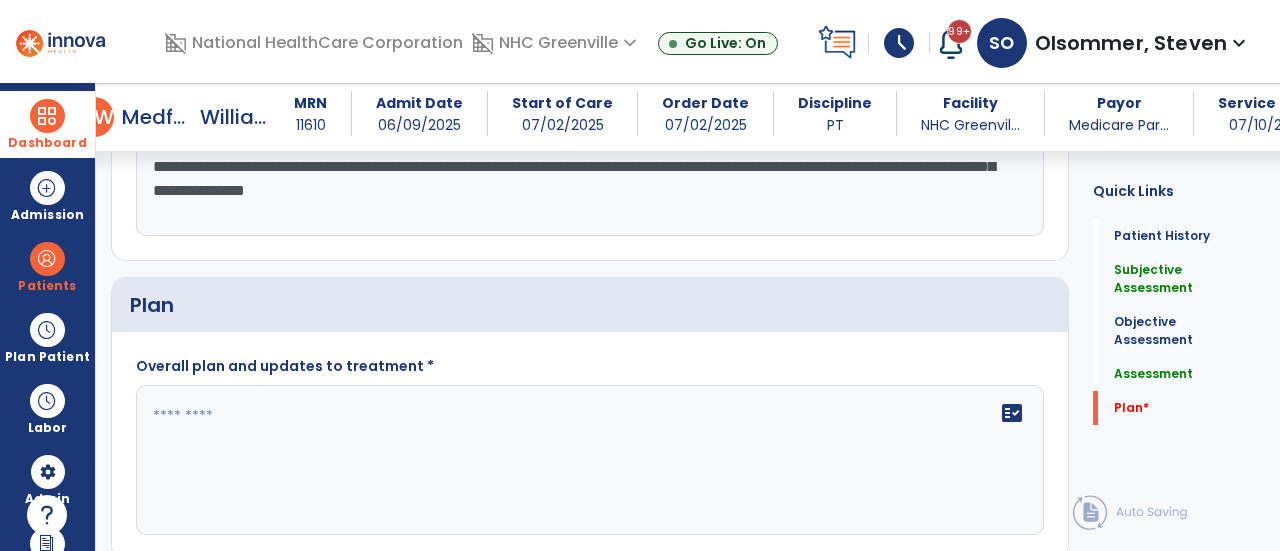 scroll, scrollTop: 2598, scrollLeft: 0, axis: vertical 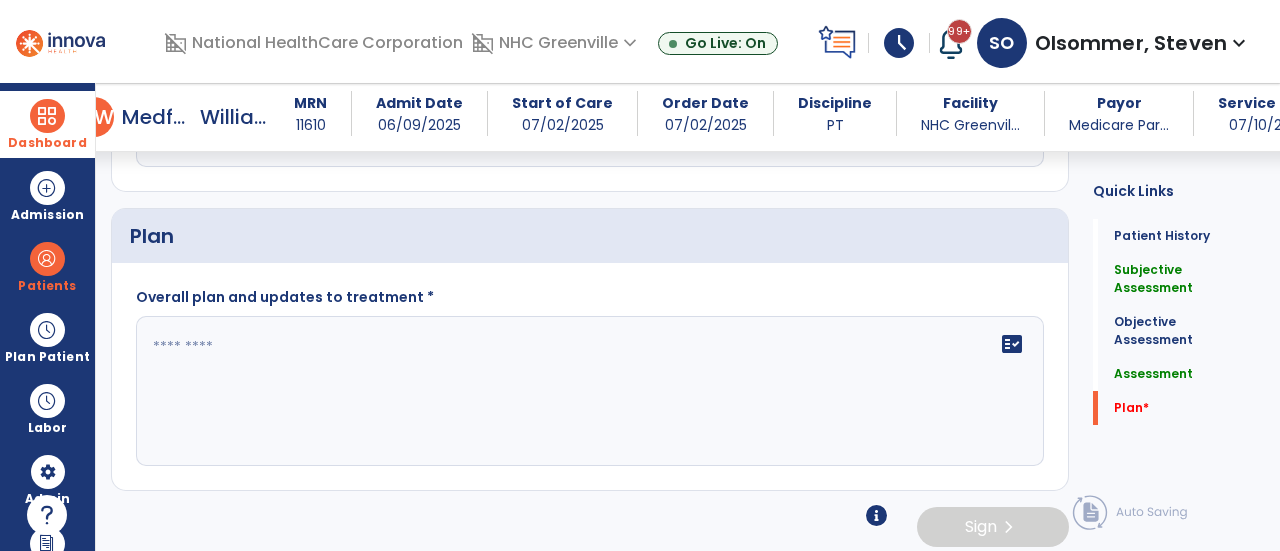 type on "**********" 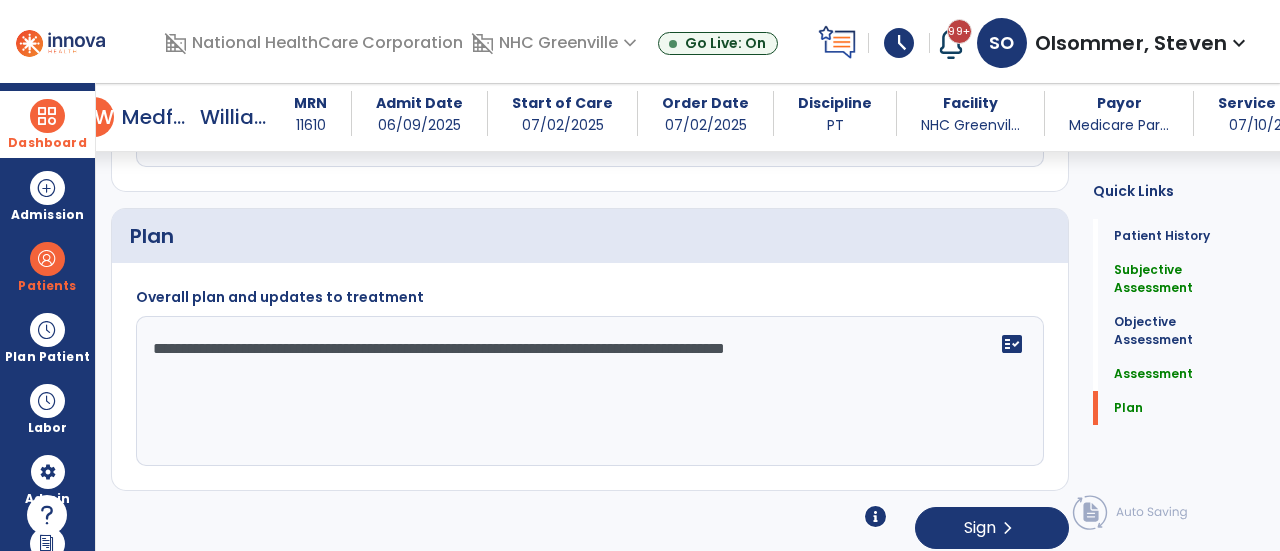 click on "**********" 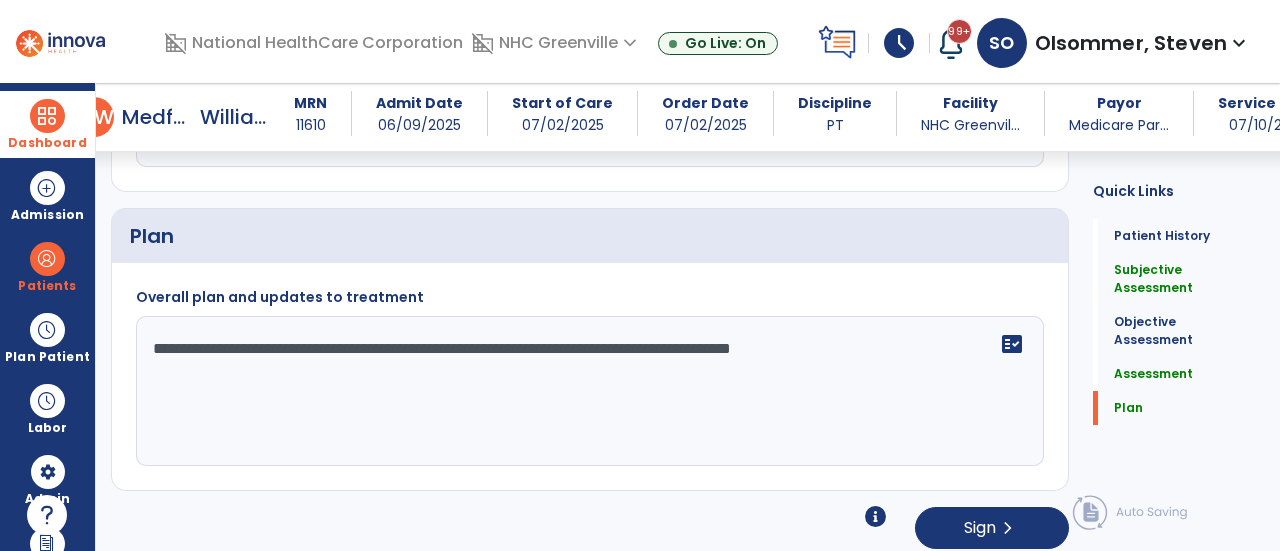 click on "**********" 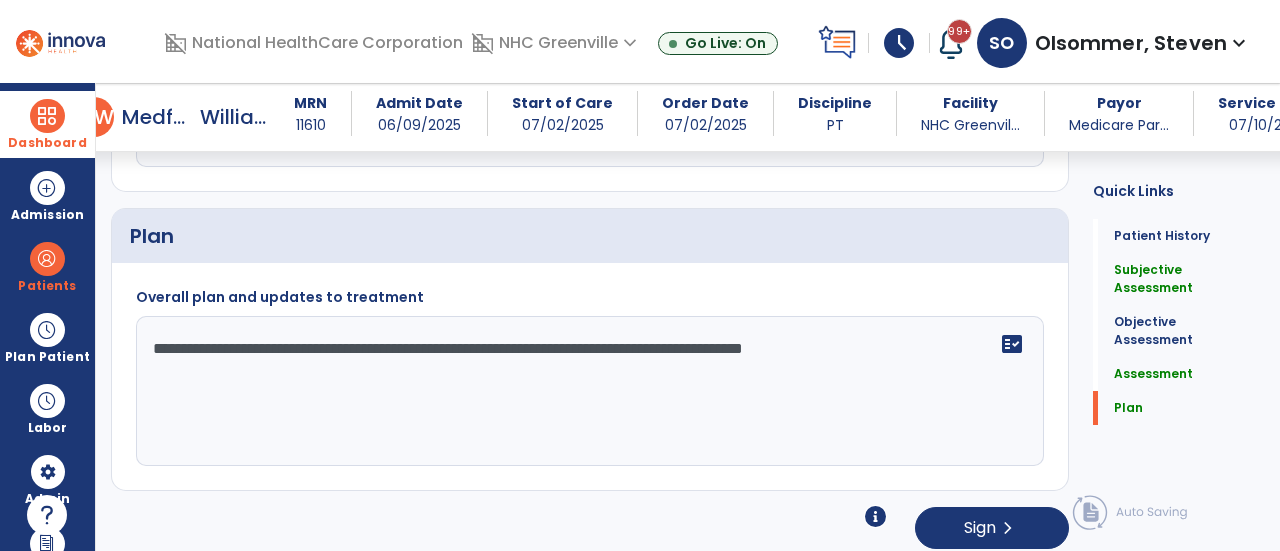 click on "**********" 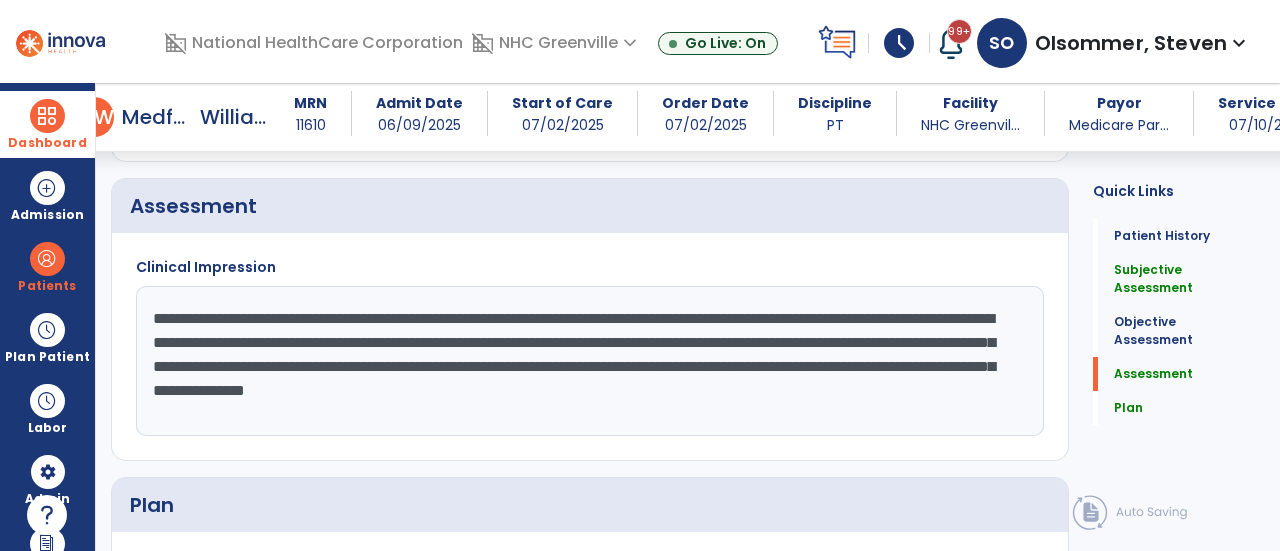 scroll, scrollTop: 2324, scrollLeft: 0, axis: vertical 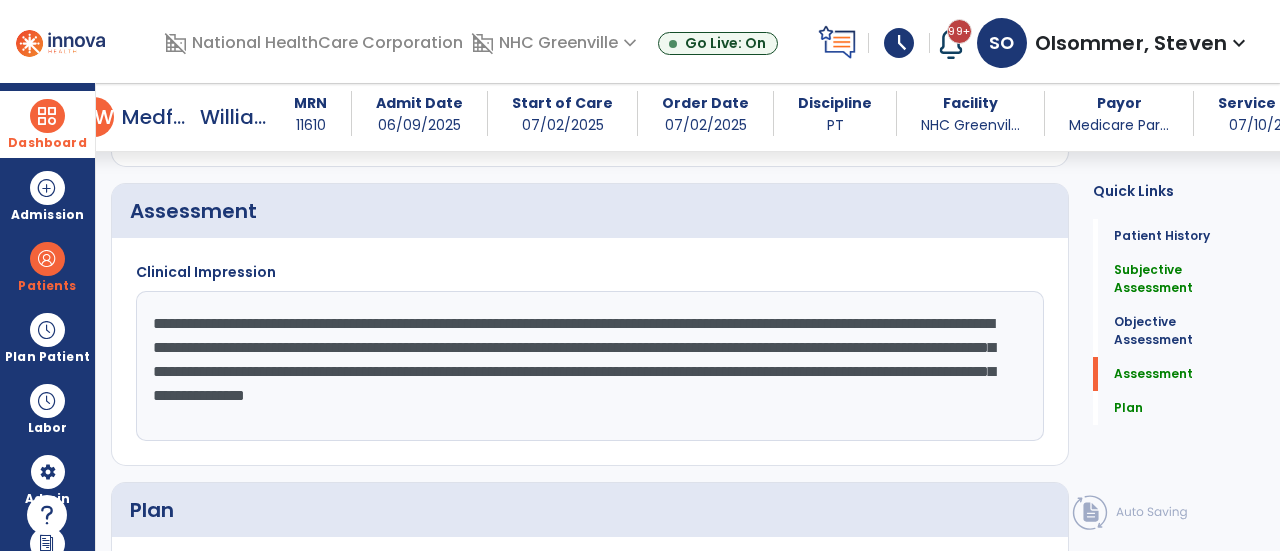 type on "**********" 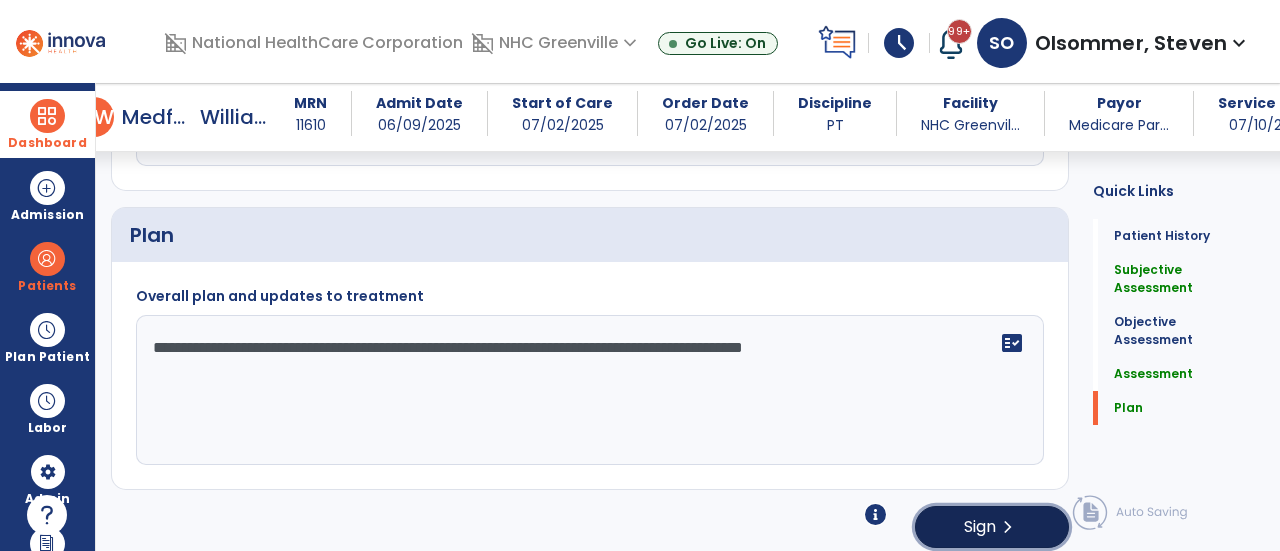 click on "Sign" 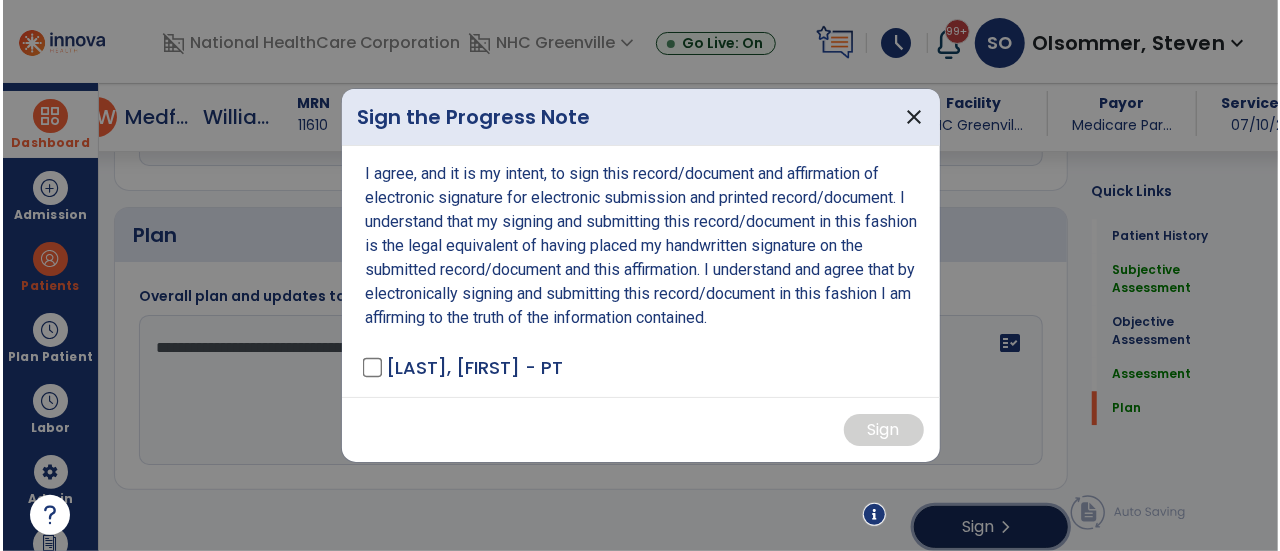 scroll, scrollTop: 2599, scrollLeft: 0, axis: vertical 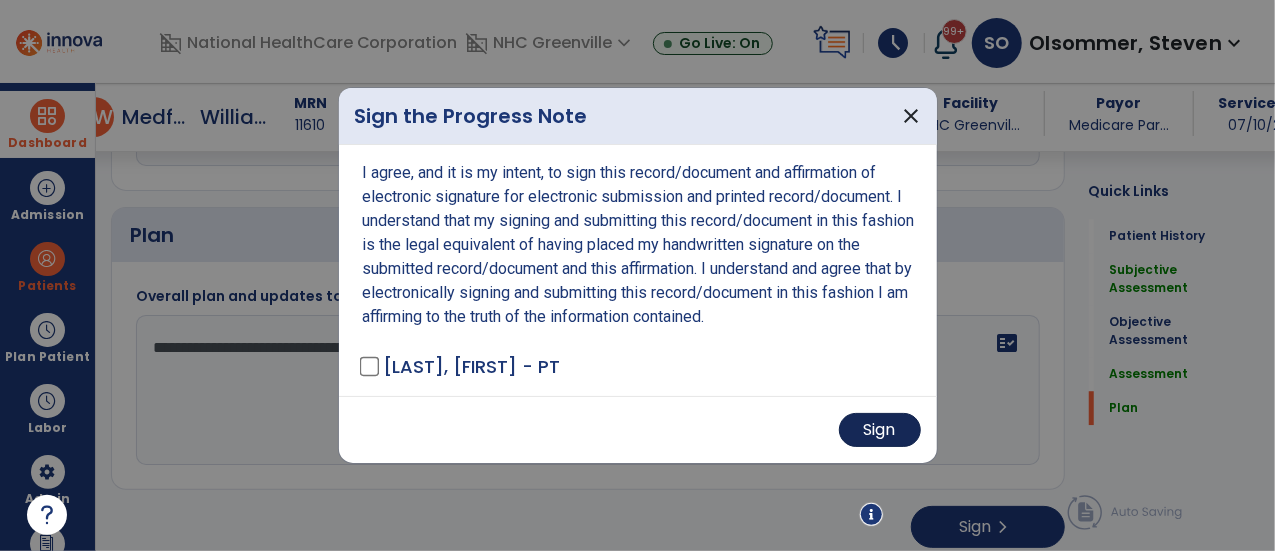 click on "Sign" at bounding box center [880, 430] 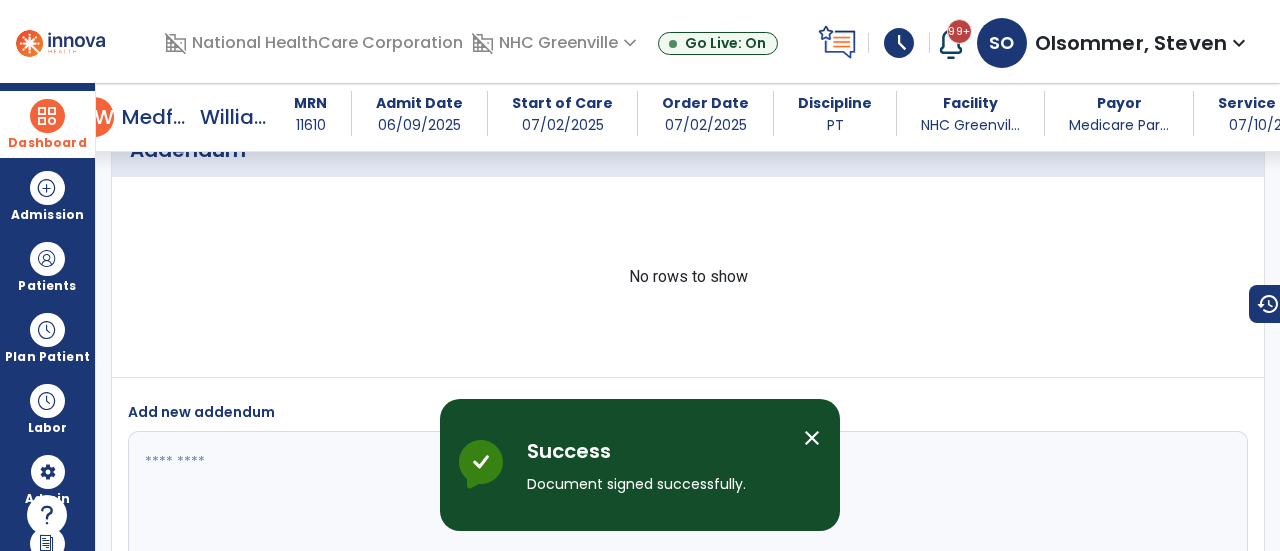 scroll, scrollTop: 3726, scrollLeft: 0, axis: vertical 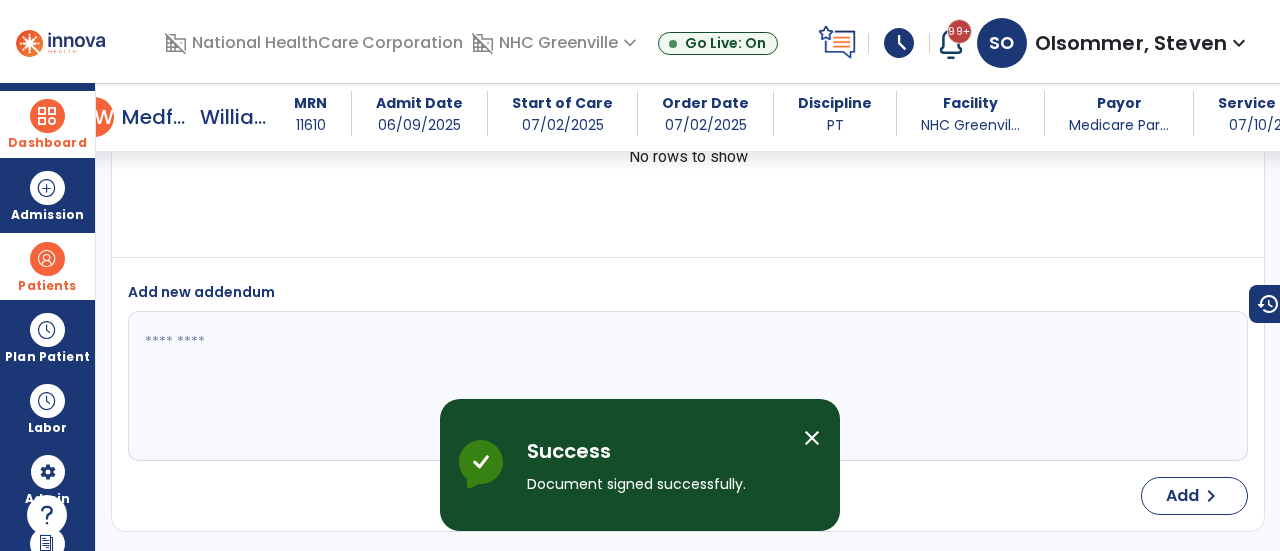 click at bounding box center [47, 259] 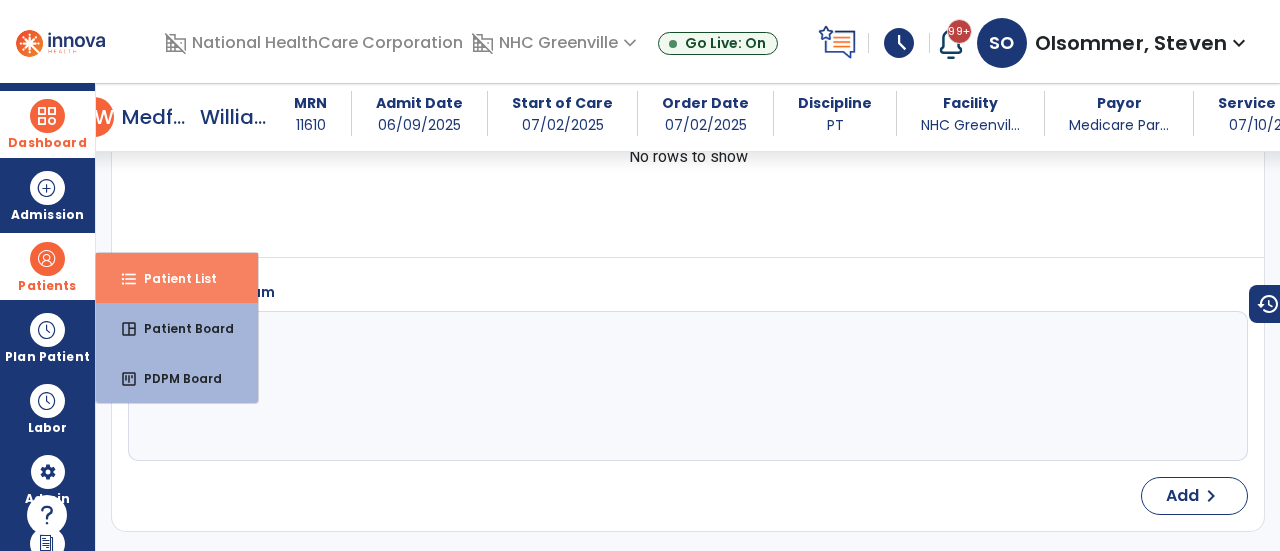 click on "Patient List" at bounding box center (172, 278) 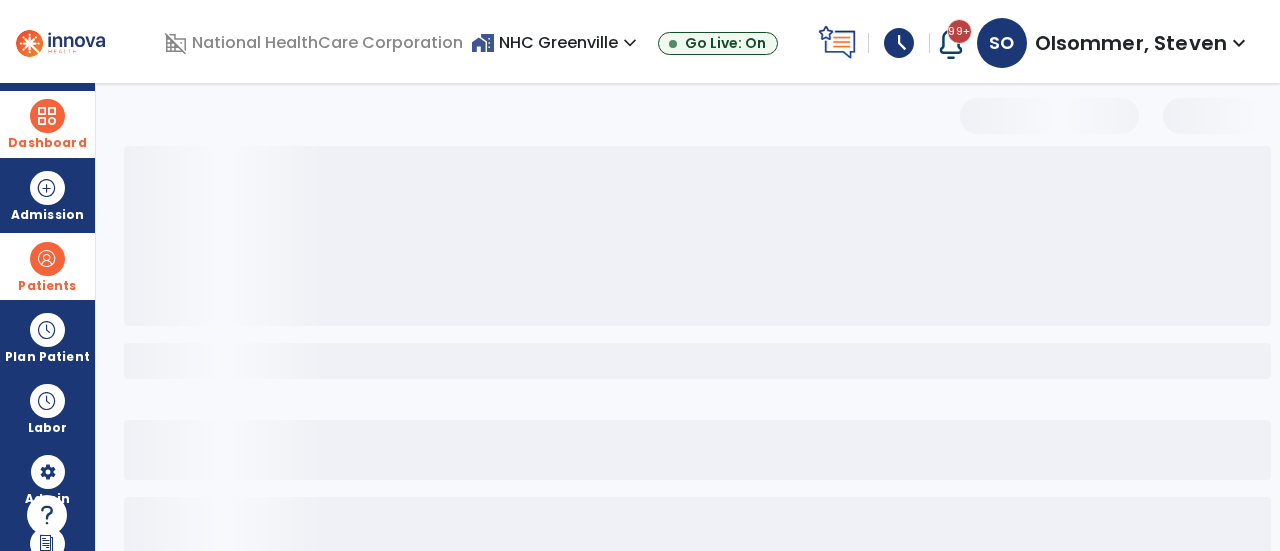 scroll, scrollTop: 0, scrollLeft: 0, axis: both 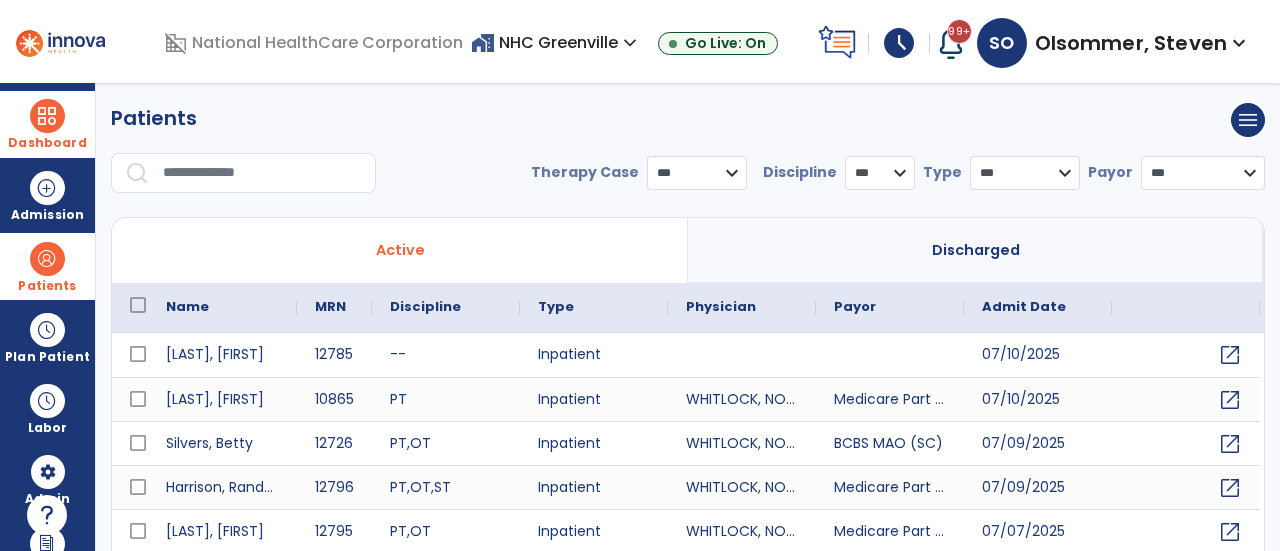 click at bounding box center (262, 173) 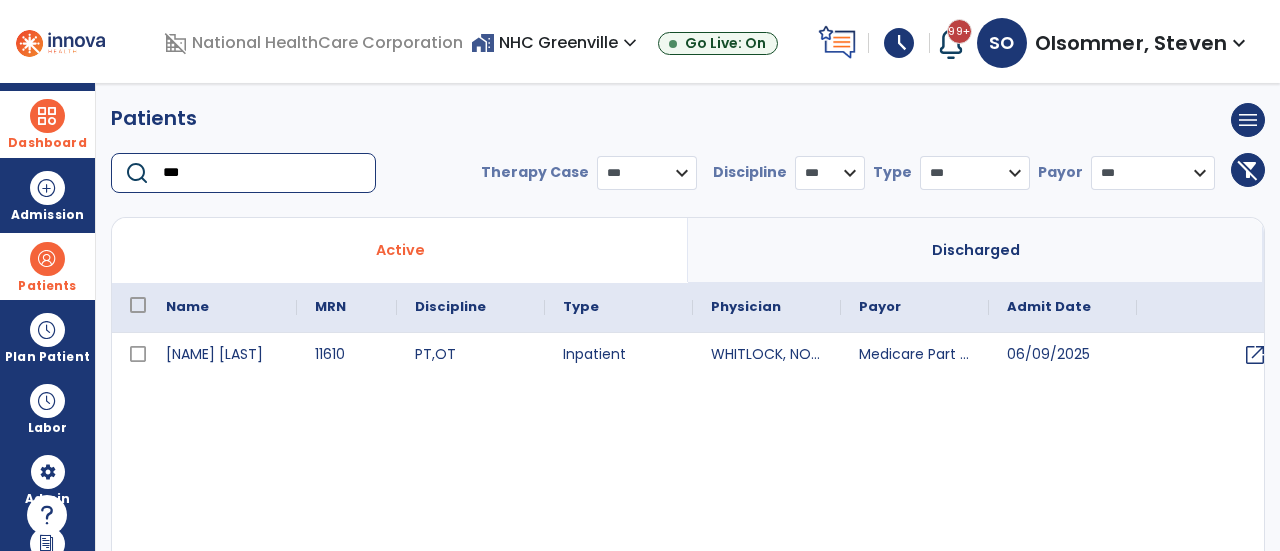 type on "***" 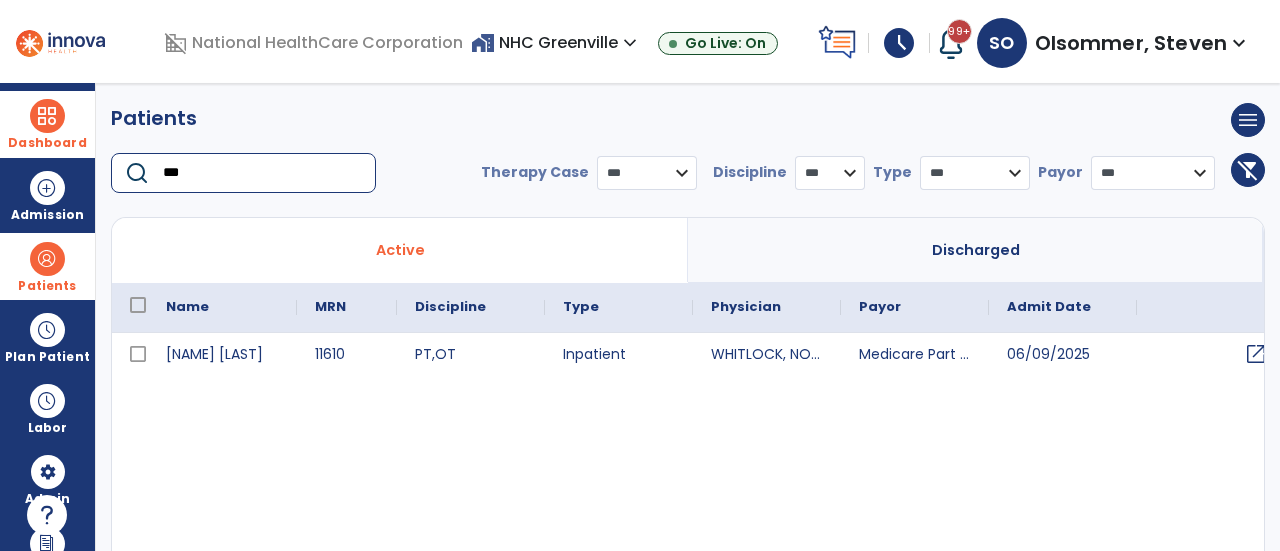 click on "open_in_new" at bounding box center [1256, 354] 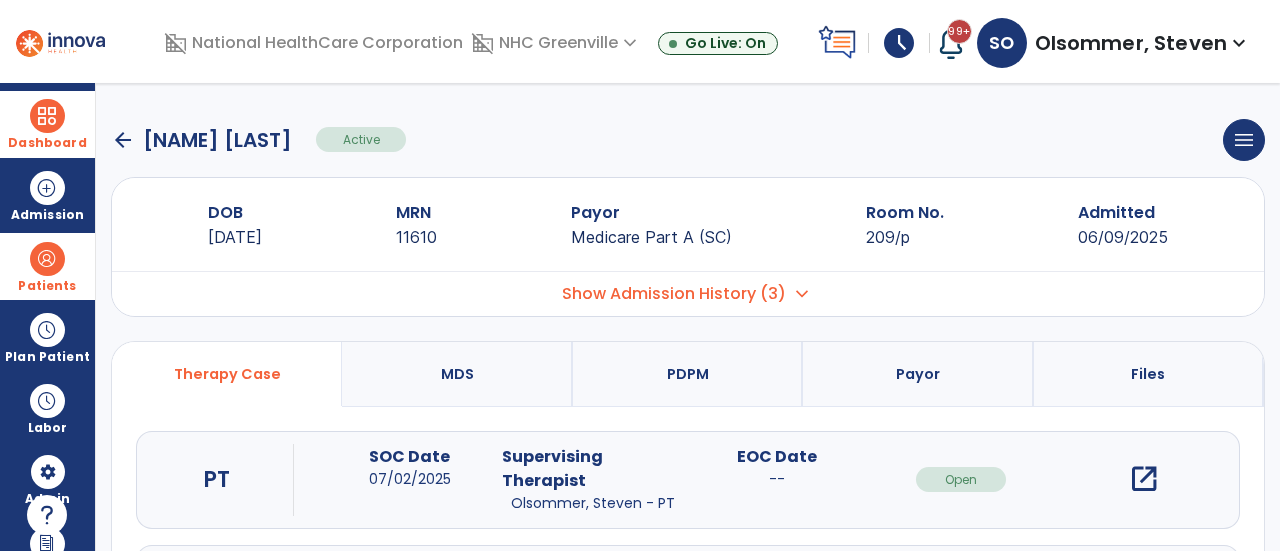 click on "open_in_new" at bounding box center (1144, 479) 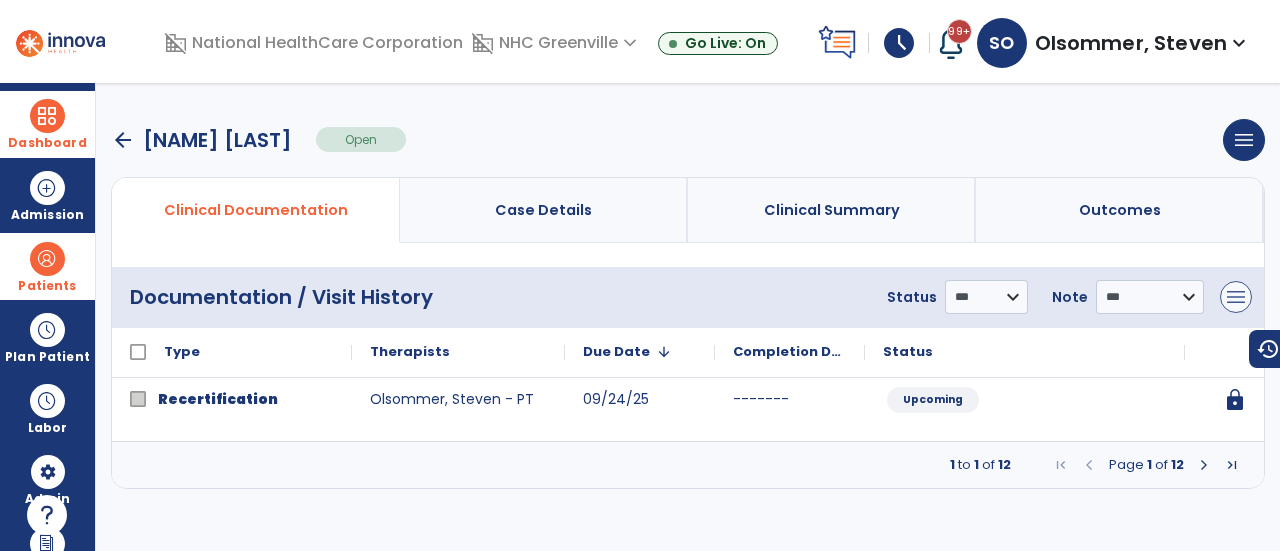 click on "menu" at bounding box center (1236, 297) 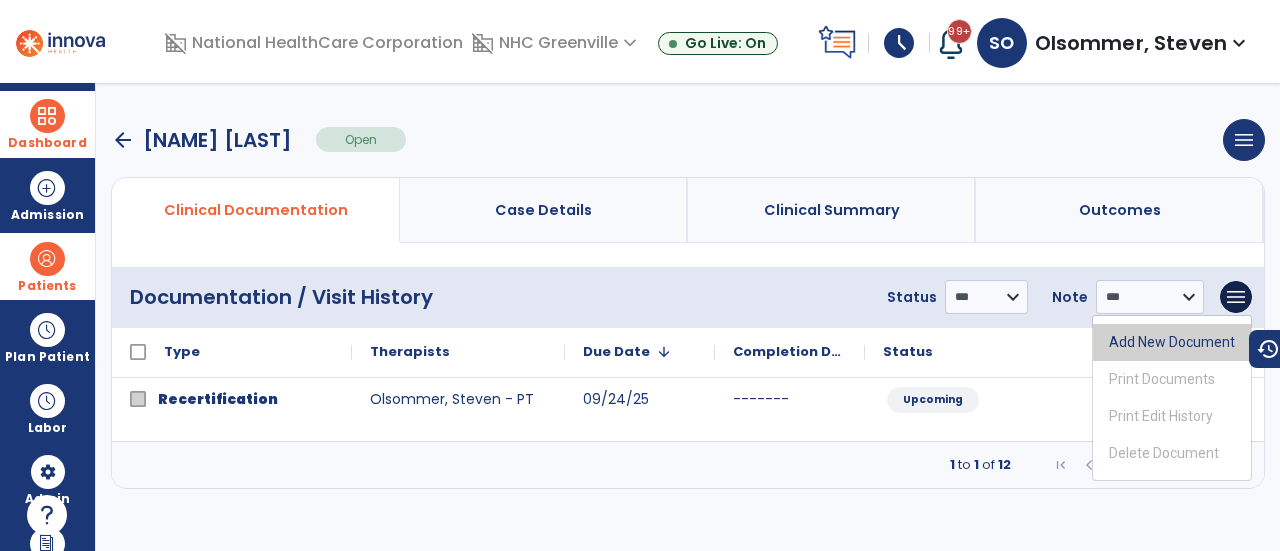 click on "Add New Document" at bounding box center (1172, 342) 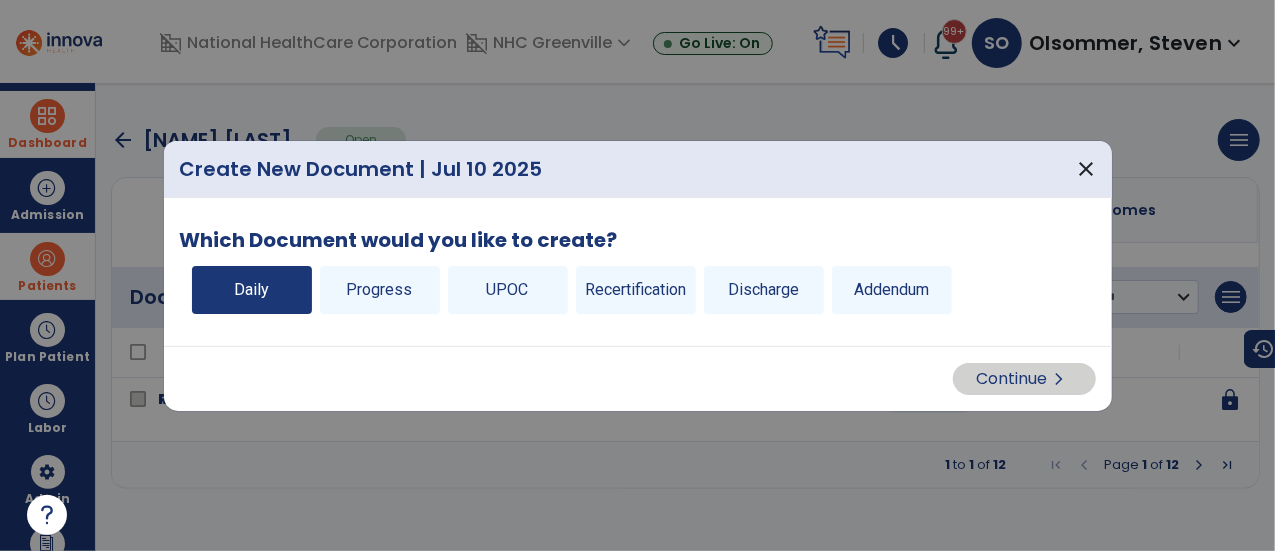 click on "Daily" at bounding box center (252, 290) 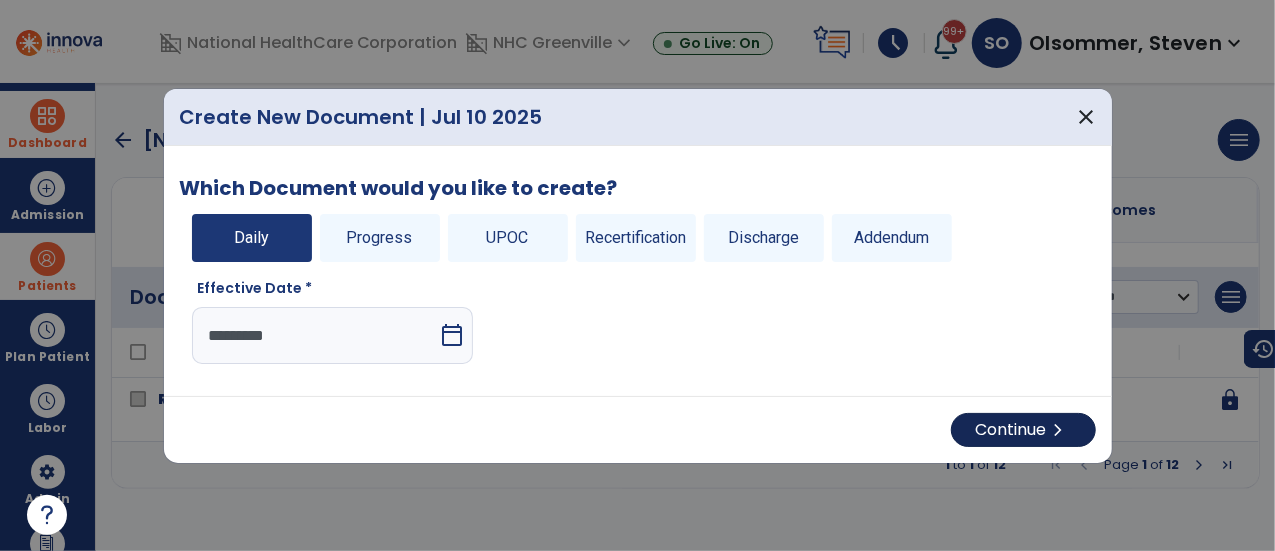 click on "chevron_right" at bounding box center [1059, 430] 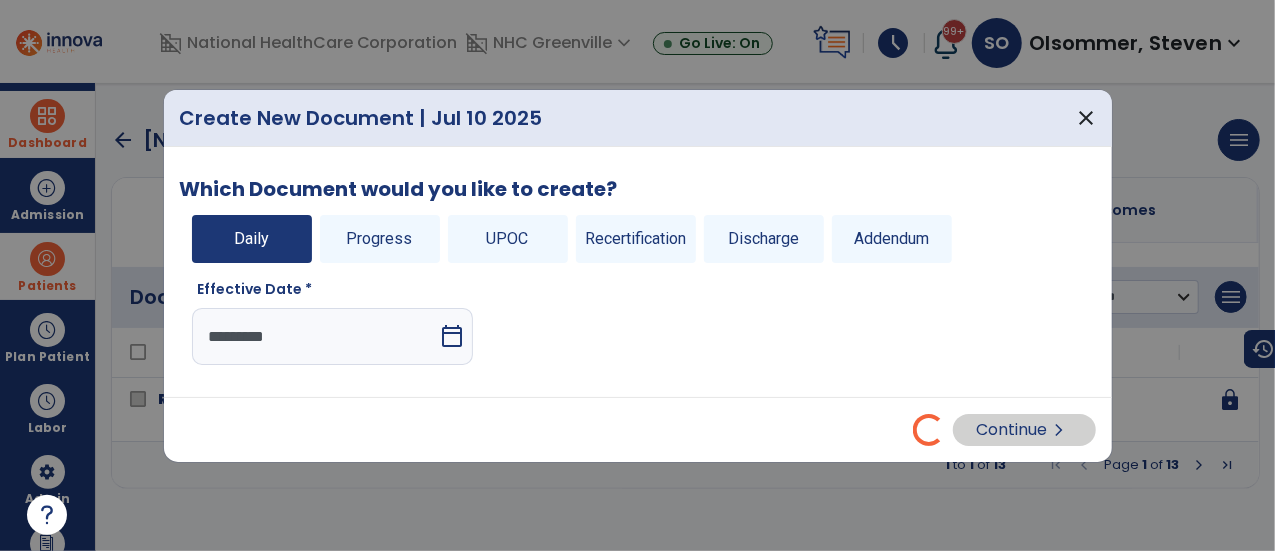 select on "*" 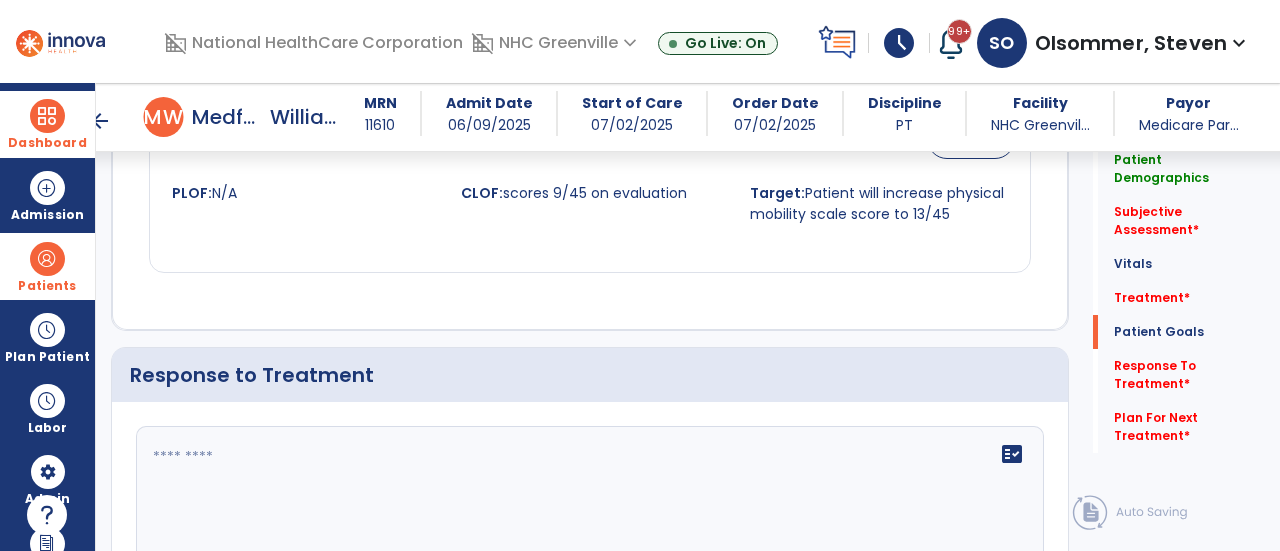 scroll, scrollTop: 2597, scrollLeft: 0, axis: vertical 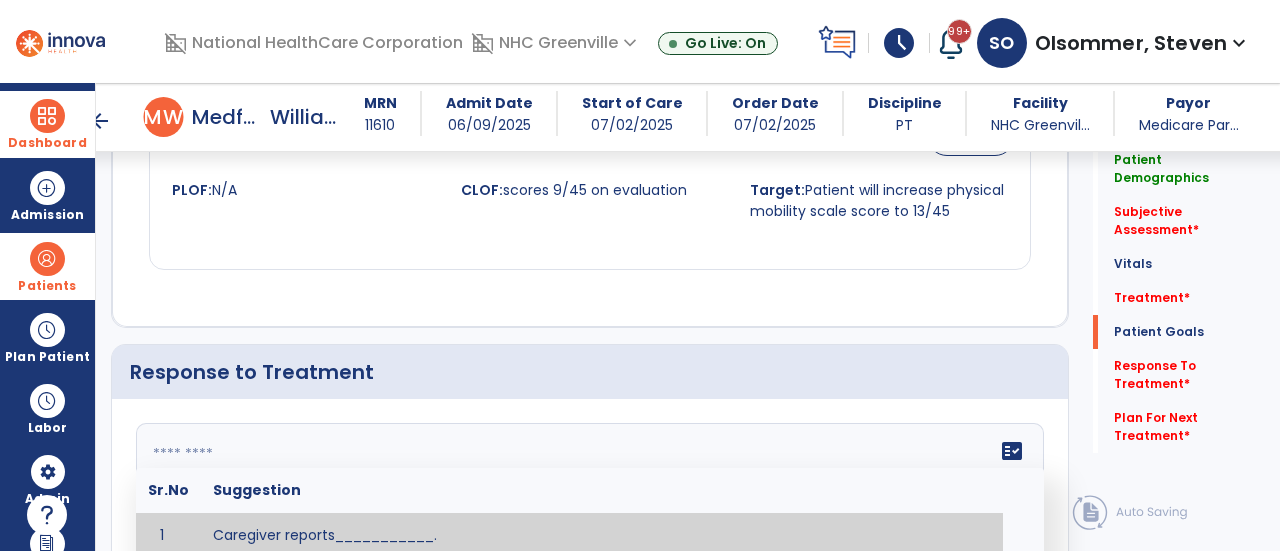 click 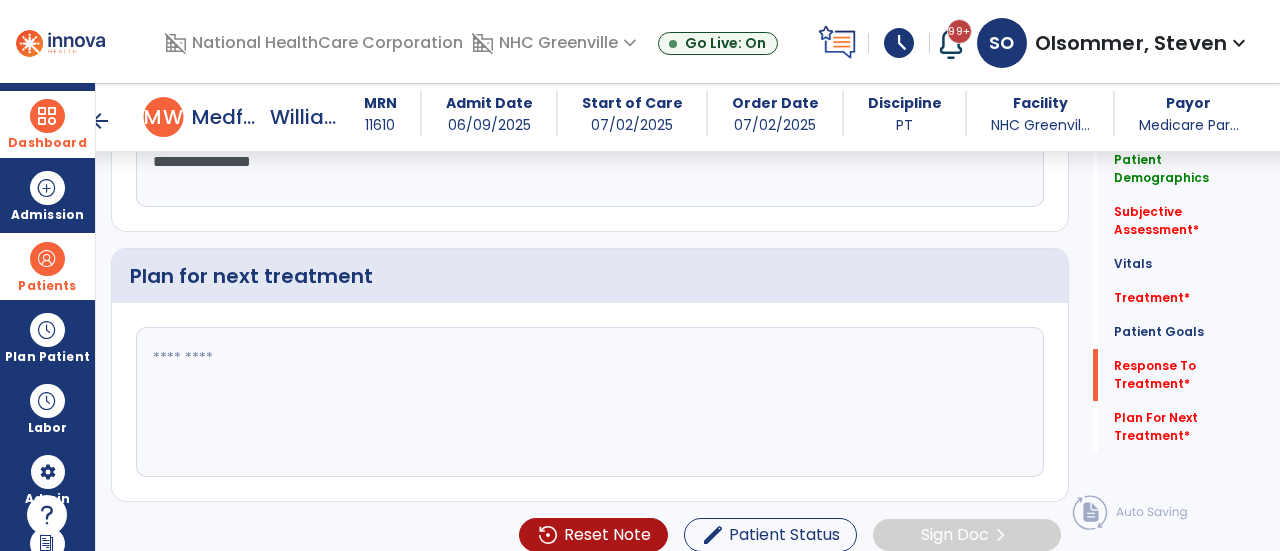 scroll, scrollTop: 2969, scrollLeft: 0, axis: vertical 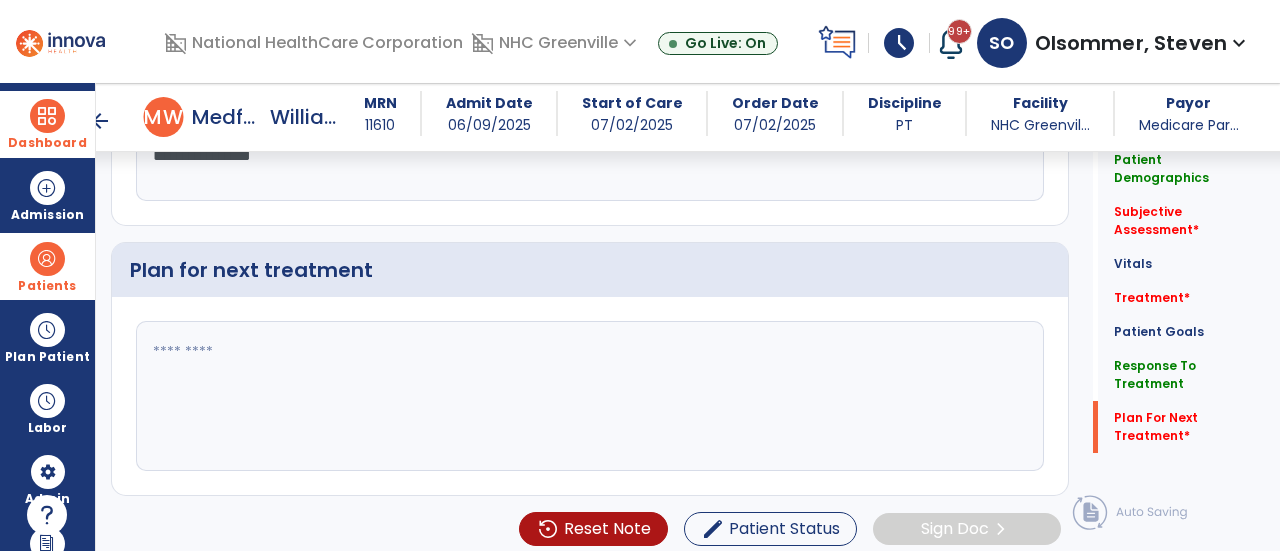 type on "**********" 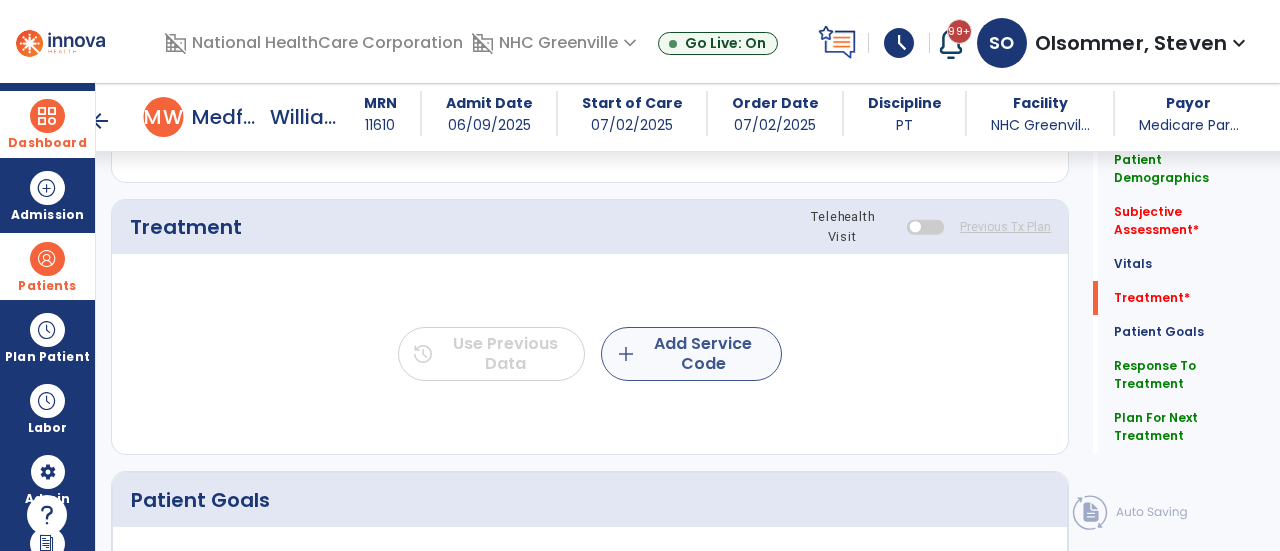 type on "**********" 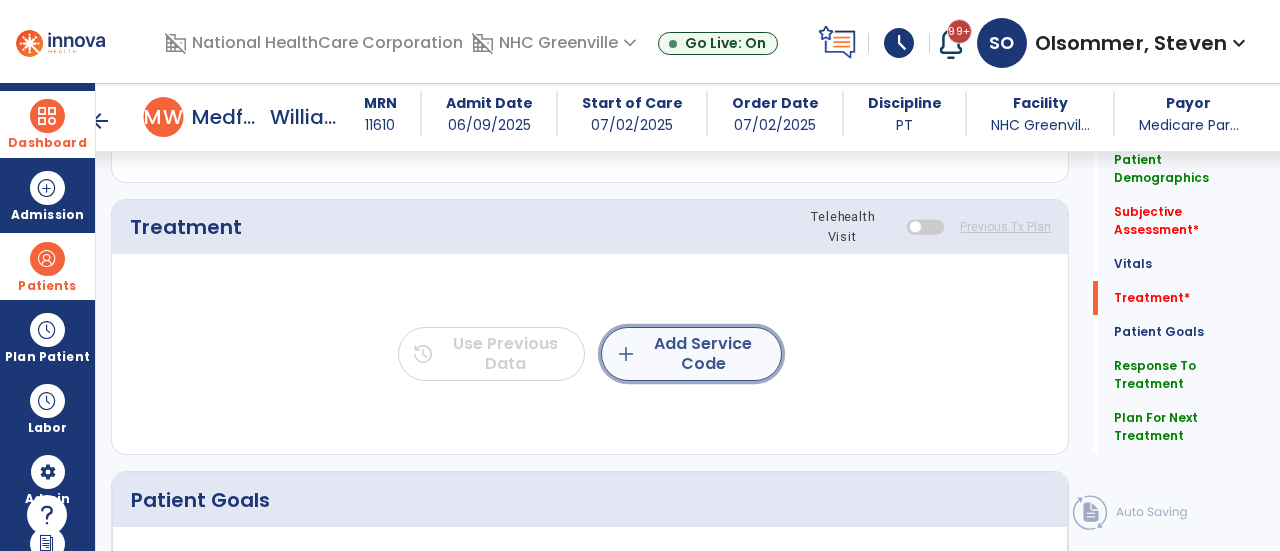click on "add  Add Service Code" 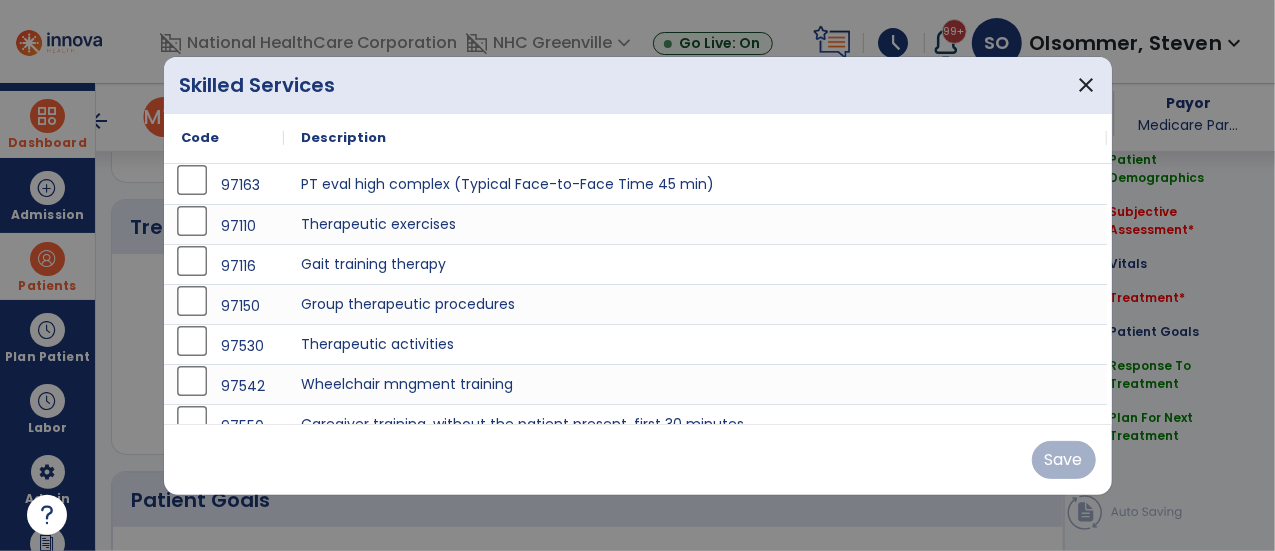 scroll, scrollTop: 1050, scrollLeft: 0, axis: vertical 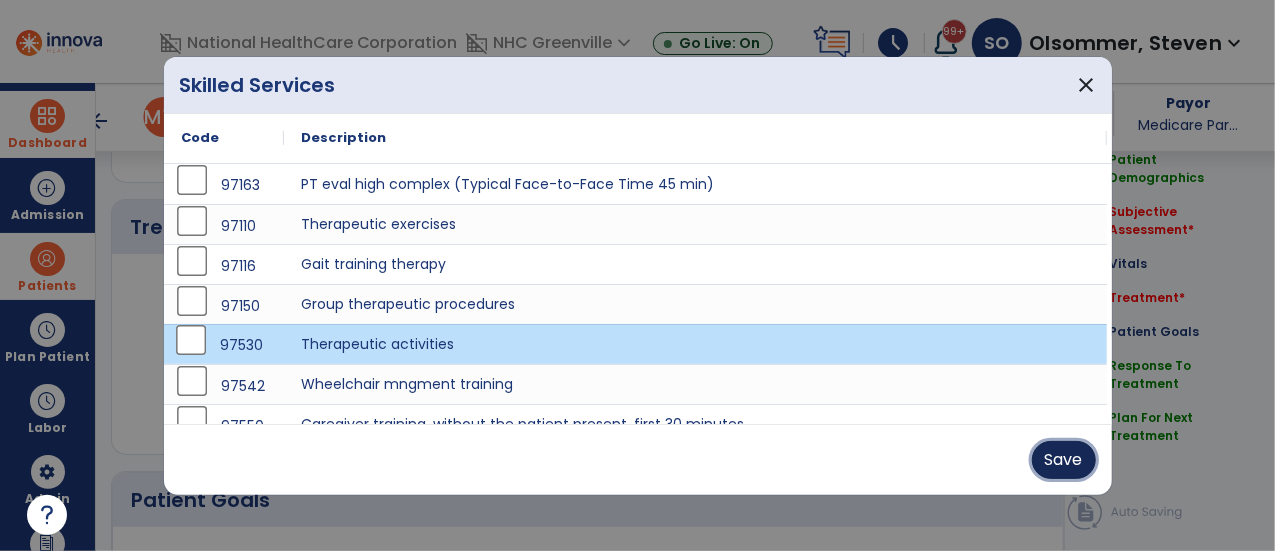 click on "Save" at bounding box center [1064, 460] 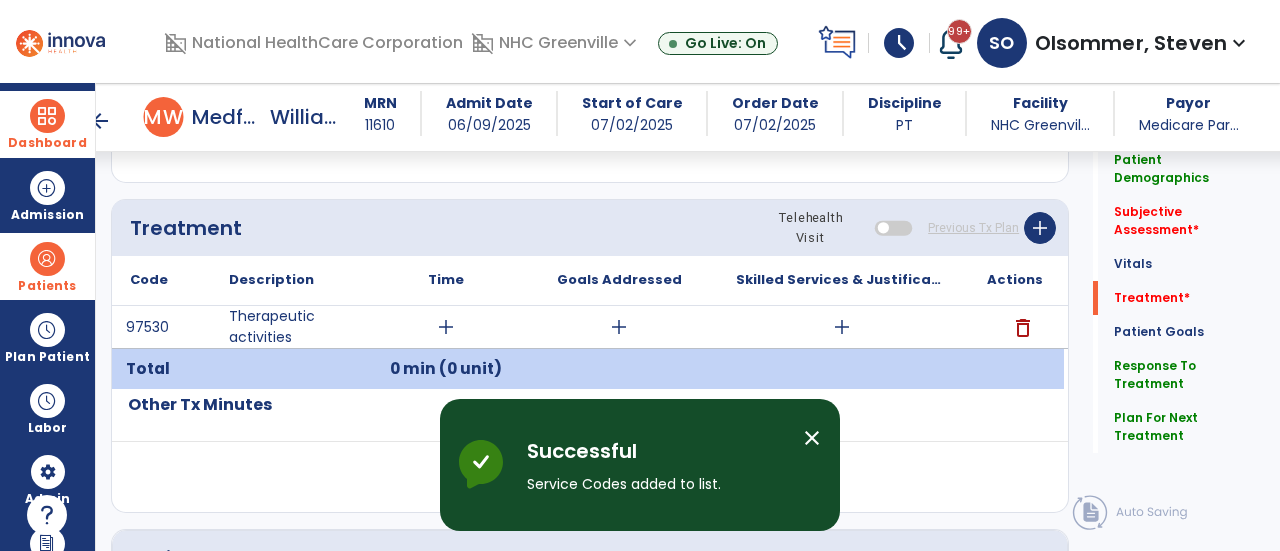 click on "add" at bounding box center (446, 327) 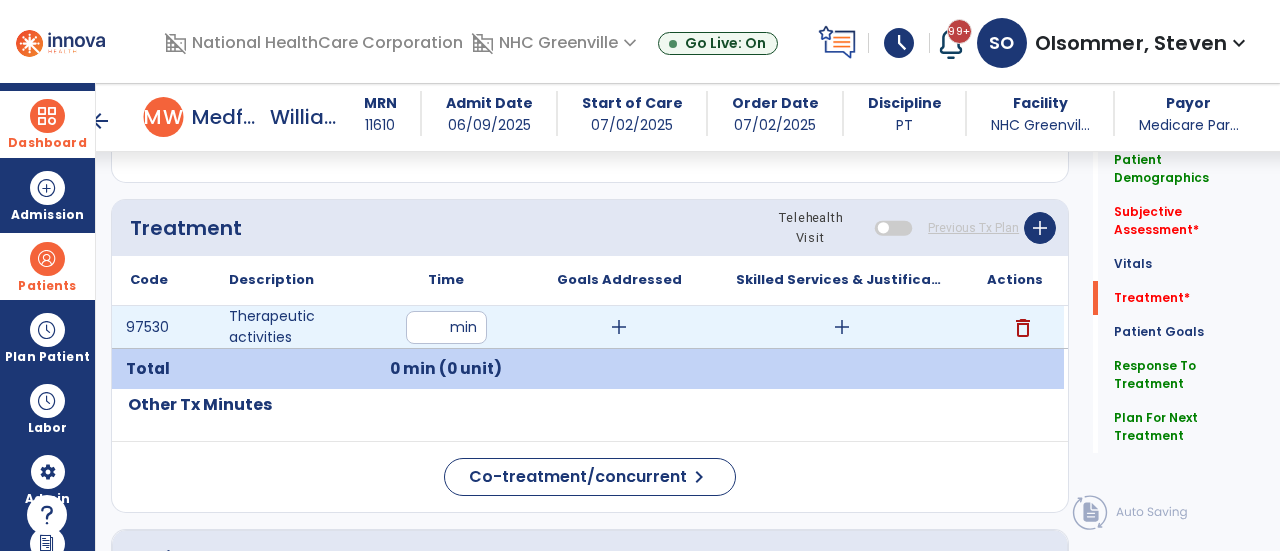 type on "**" 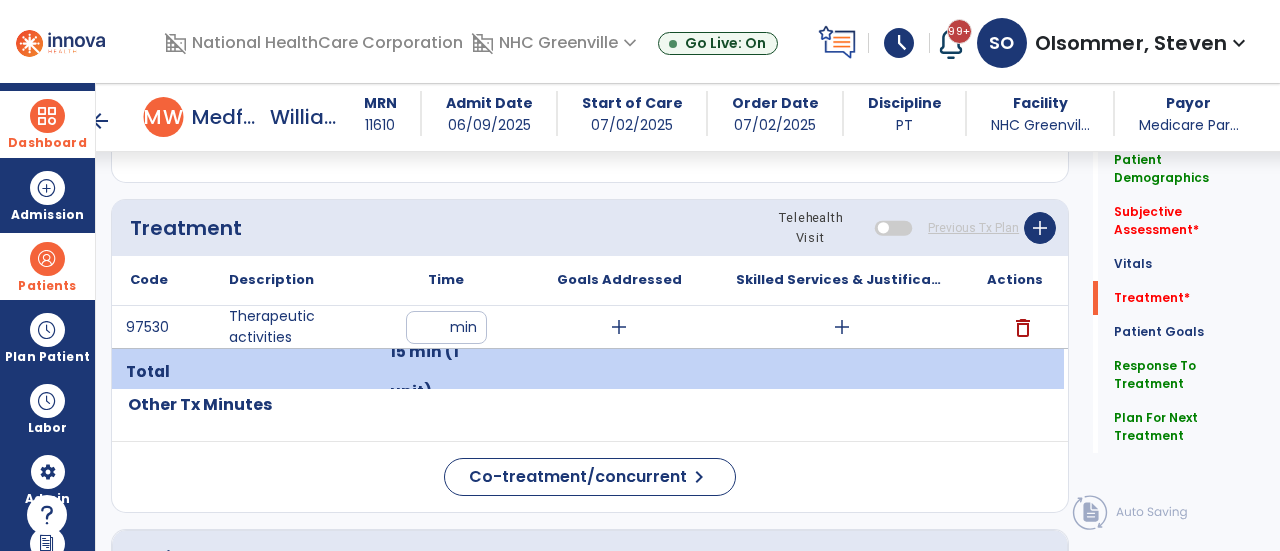 click on "add" at bounding box center [842, 327] 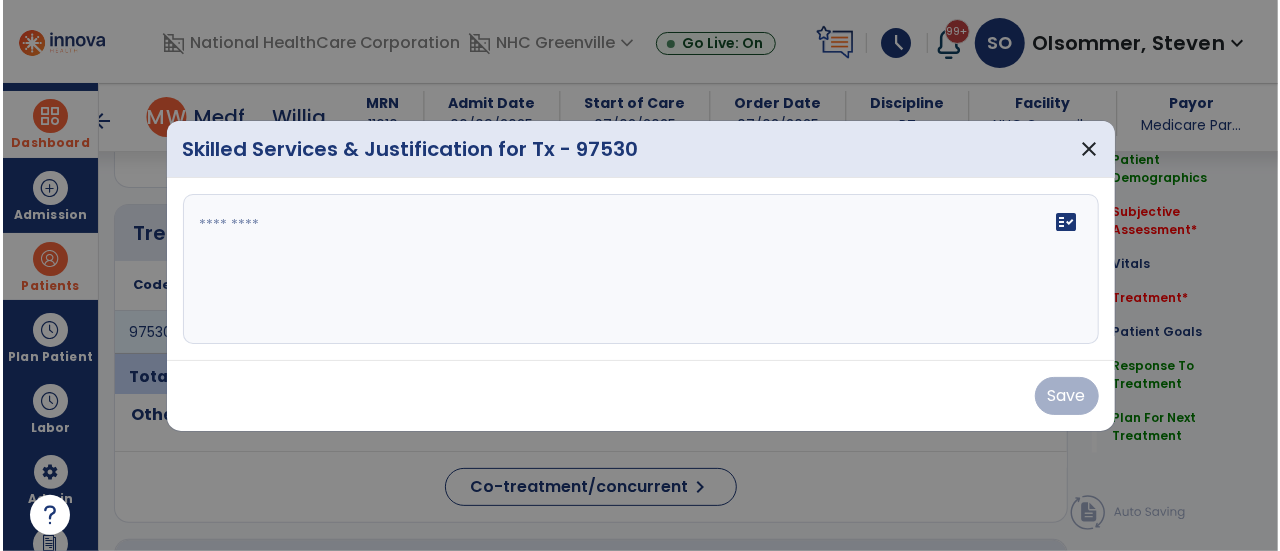 scroll, scrollTop: 1050, scrollLeft: 0, axis: vertical 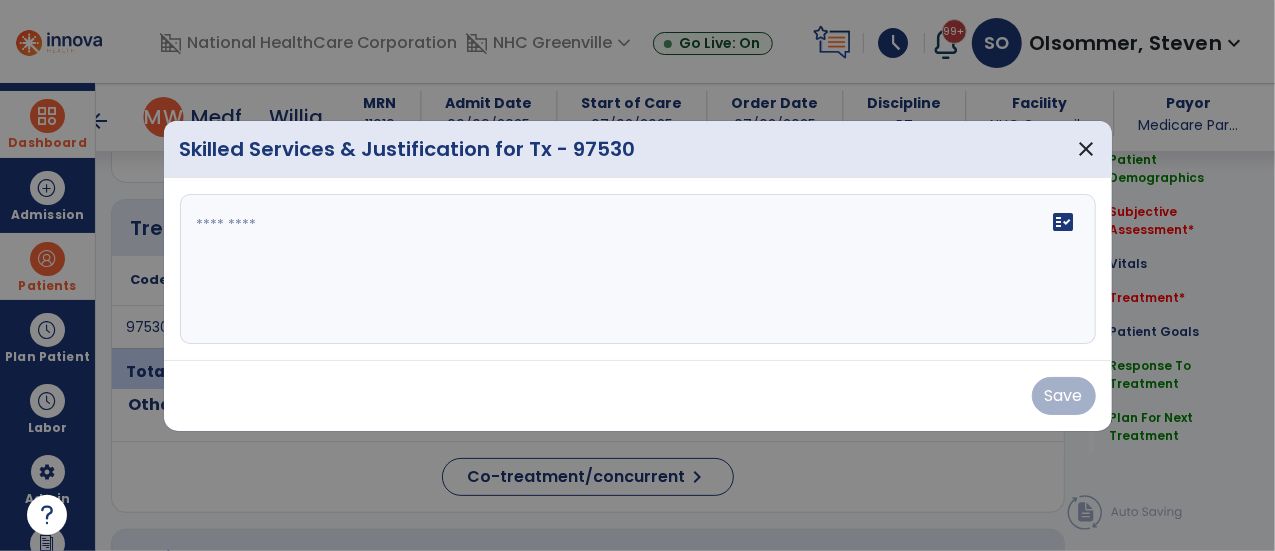 click at bounding box center [638, 269] 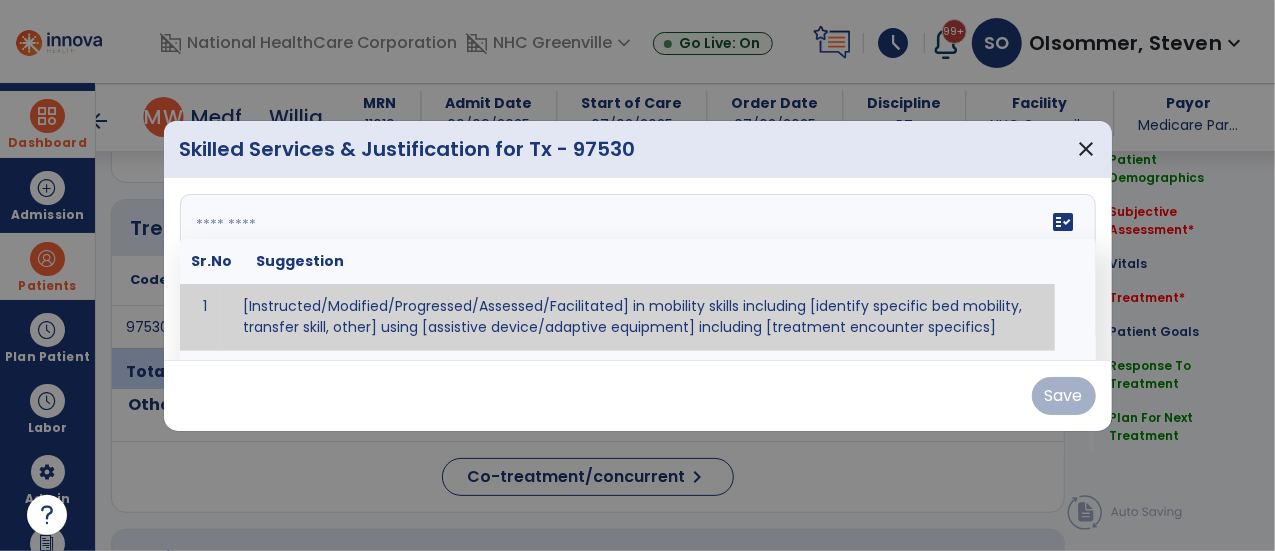 paste on "**********" 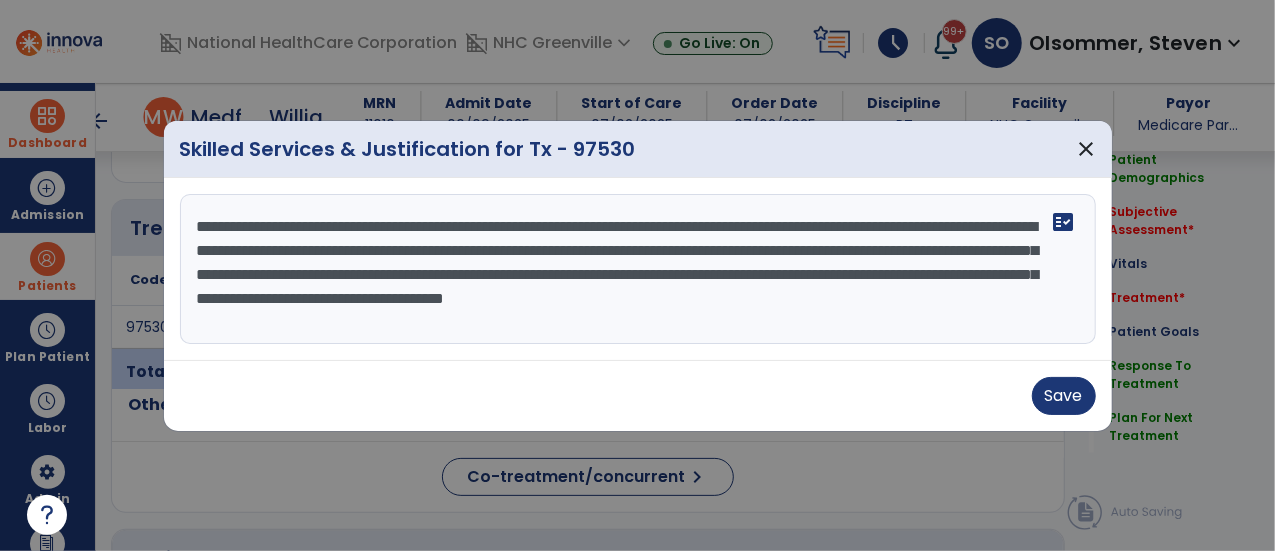 click on "**********" at bounding box center (638, 269) 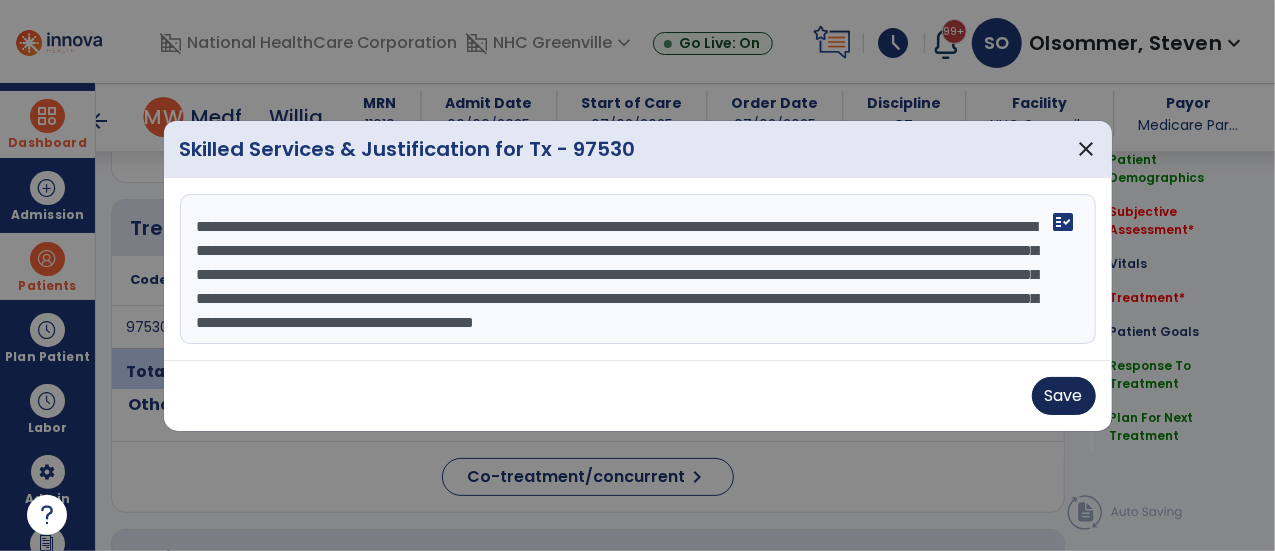 type on "**********" 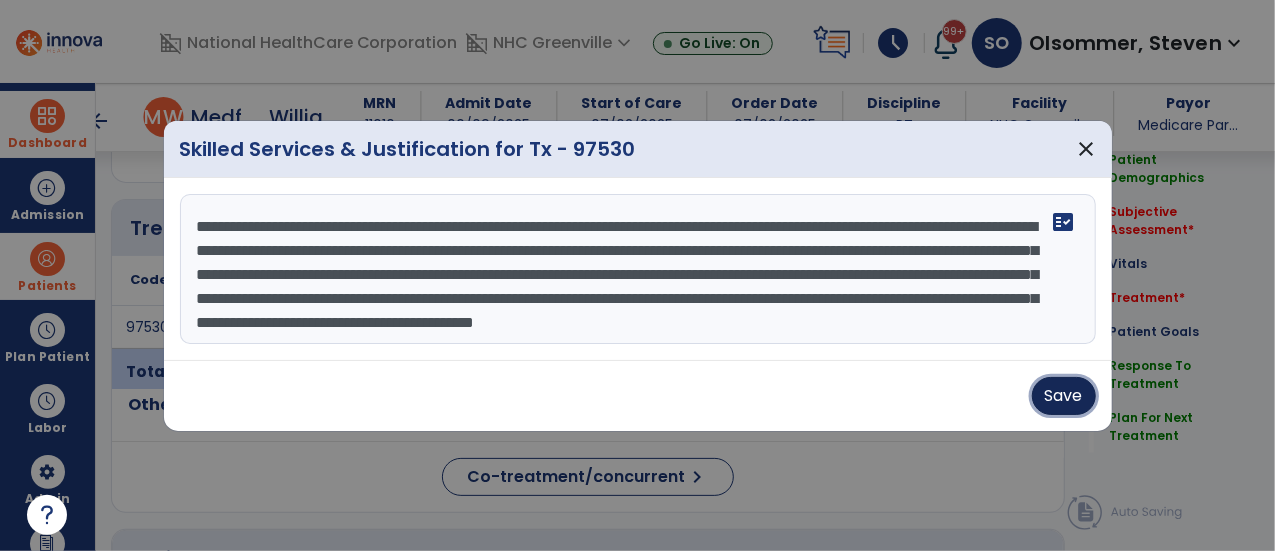 click on "Save" at bounding box center [1064, 396] 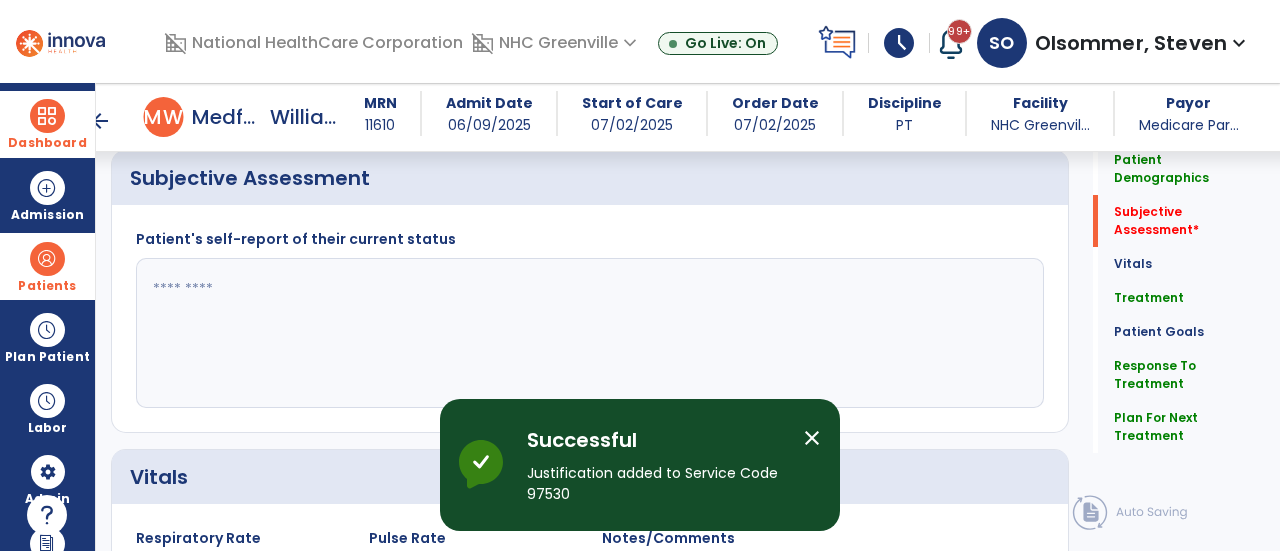scroll, scrollTop: 378, scrollLeft: 0, axis: vertical 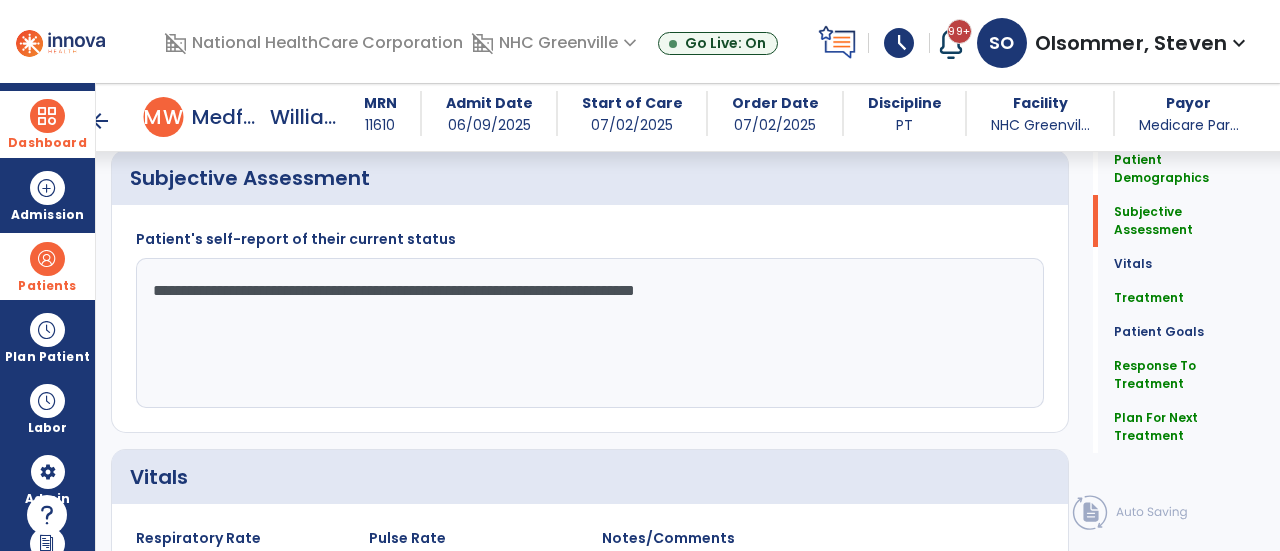 click on "**********" 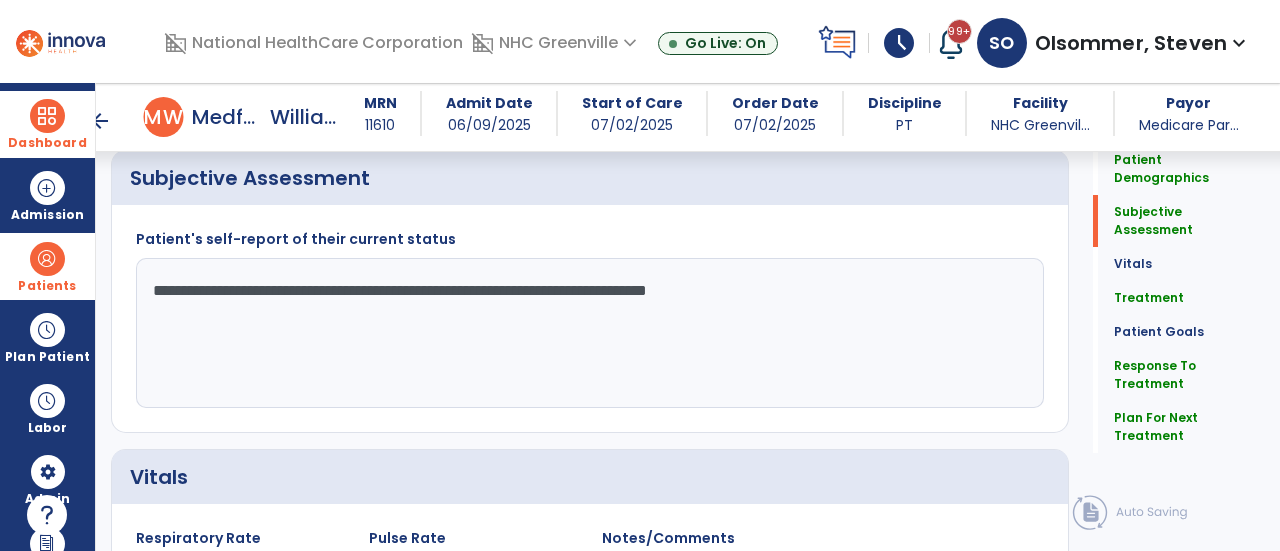 click on "**********" 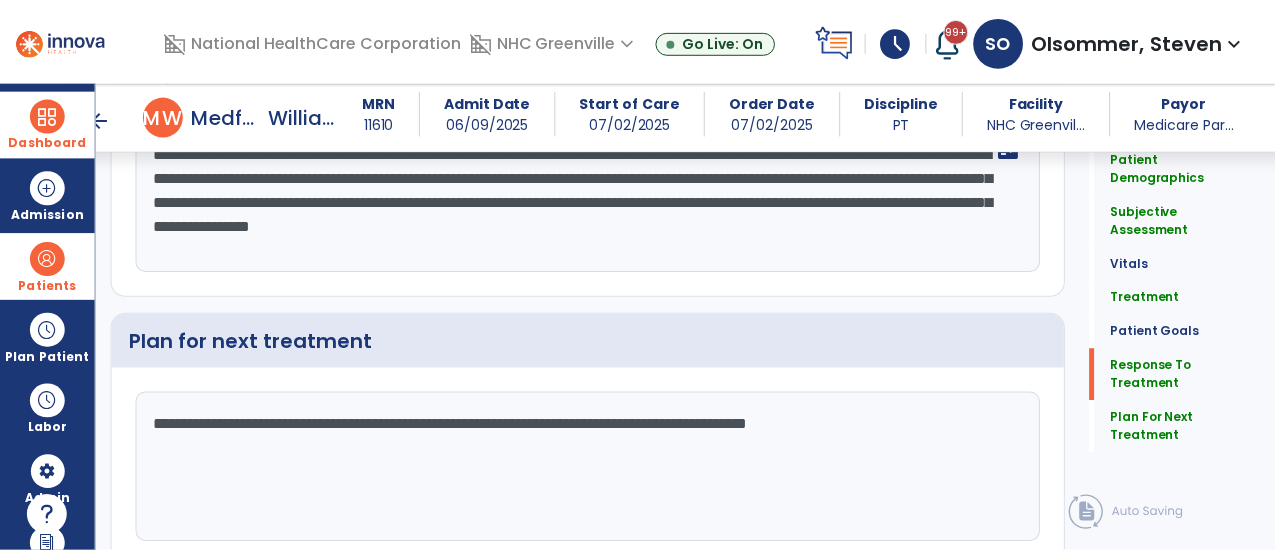 scroll, scrollTop: 3068, scrollLeft: 0, axis: vertical 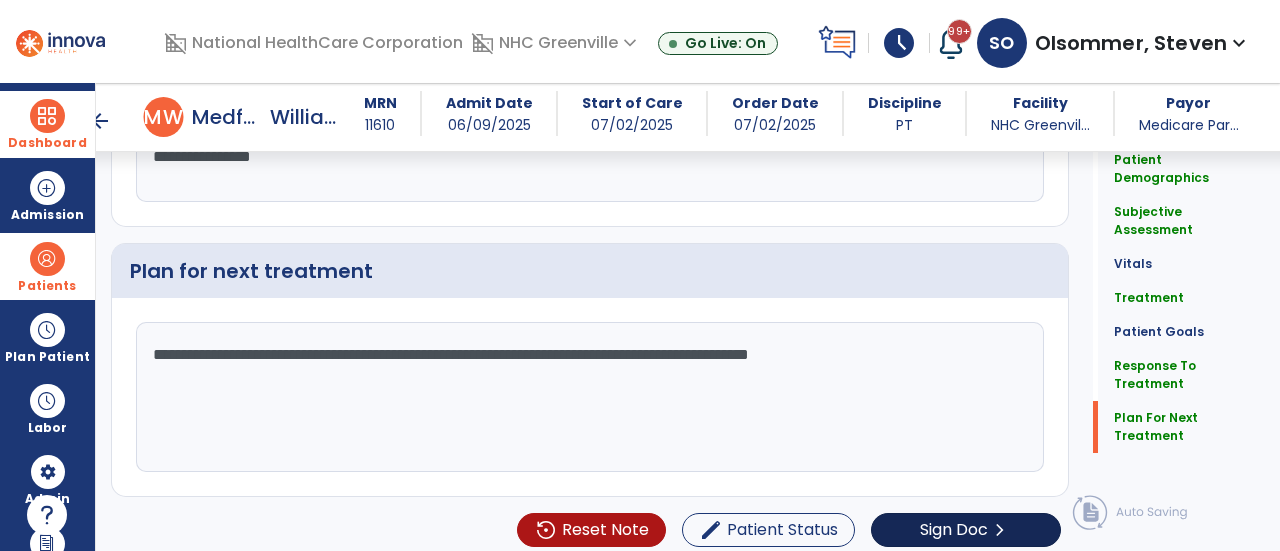 type on "**********" 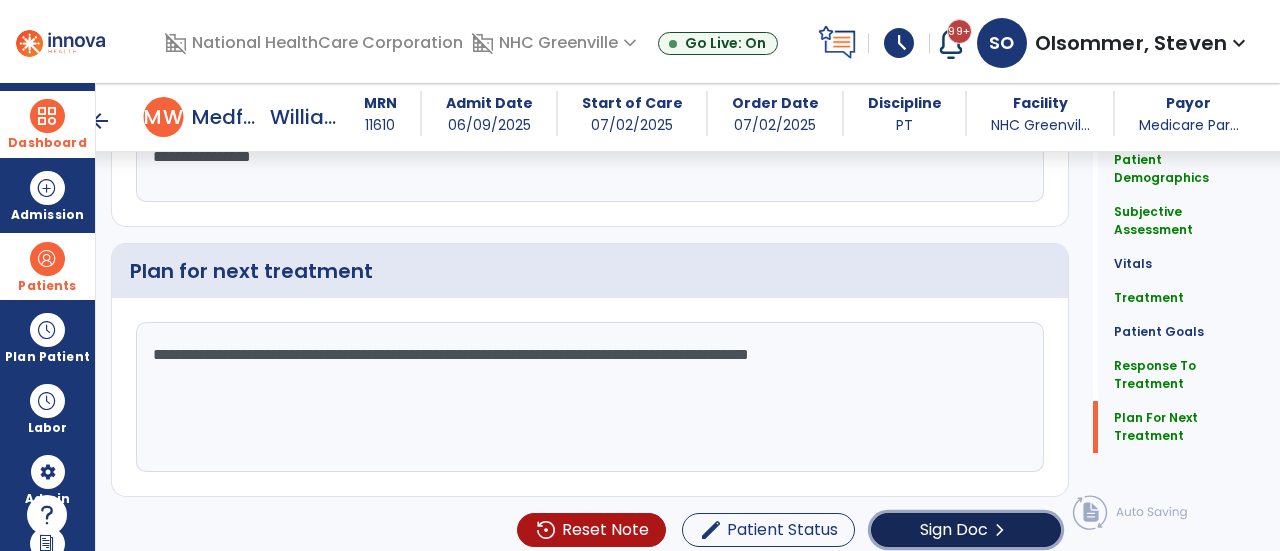 click on "Sign Doc" 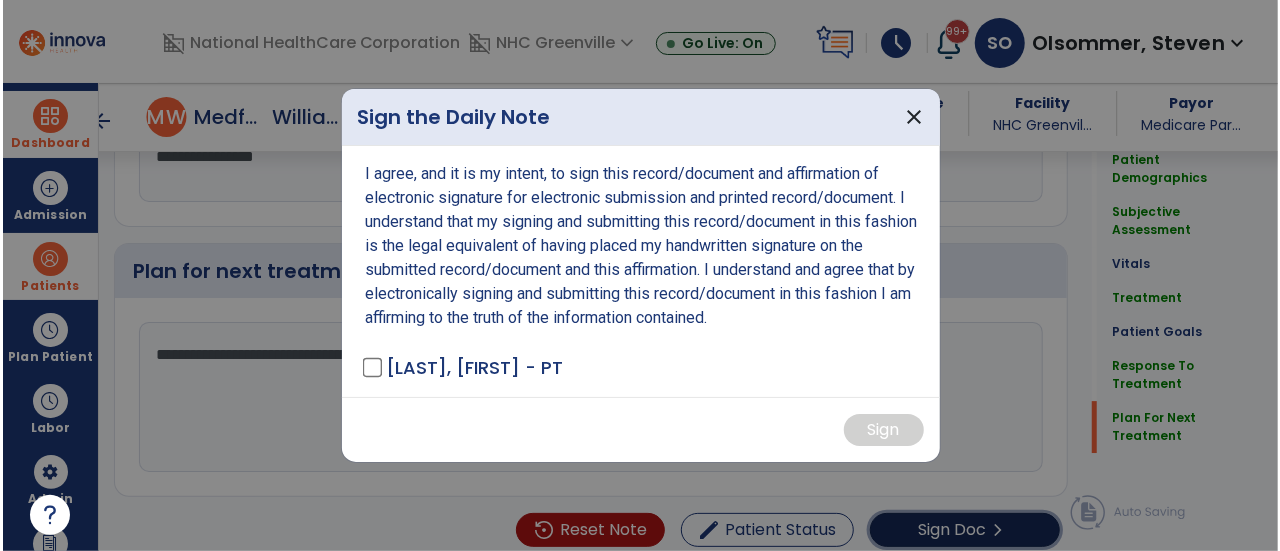 scroll, scrollTop: 3068, scrollLeft: 0, axis: vertical 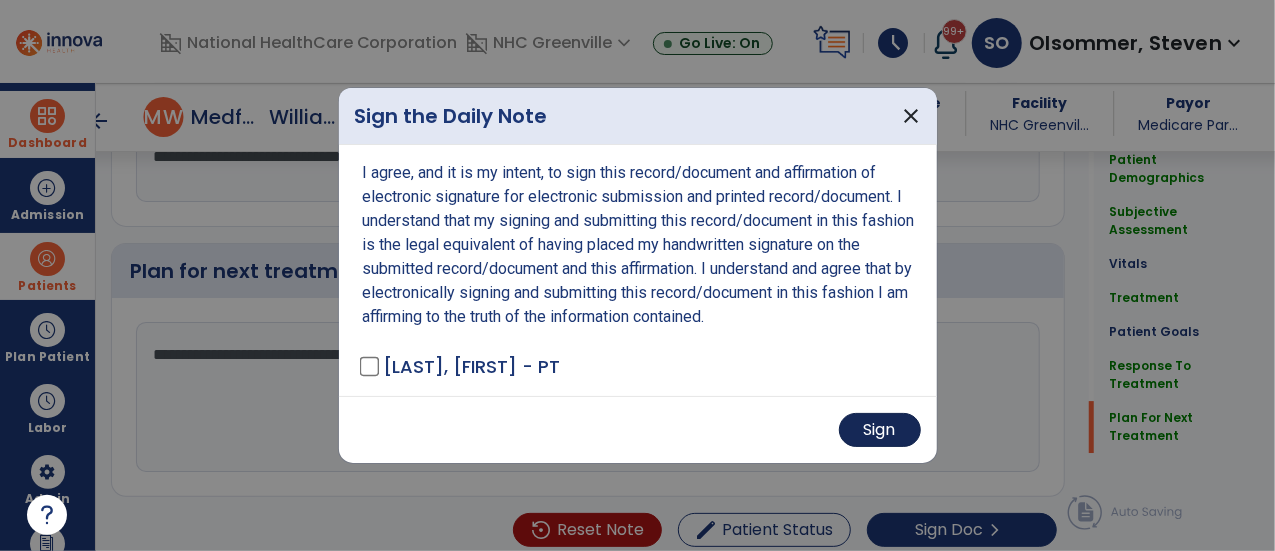 click on "Sign" at bounding box center [880, 430] 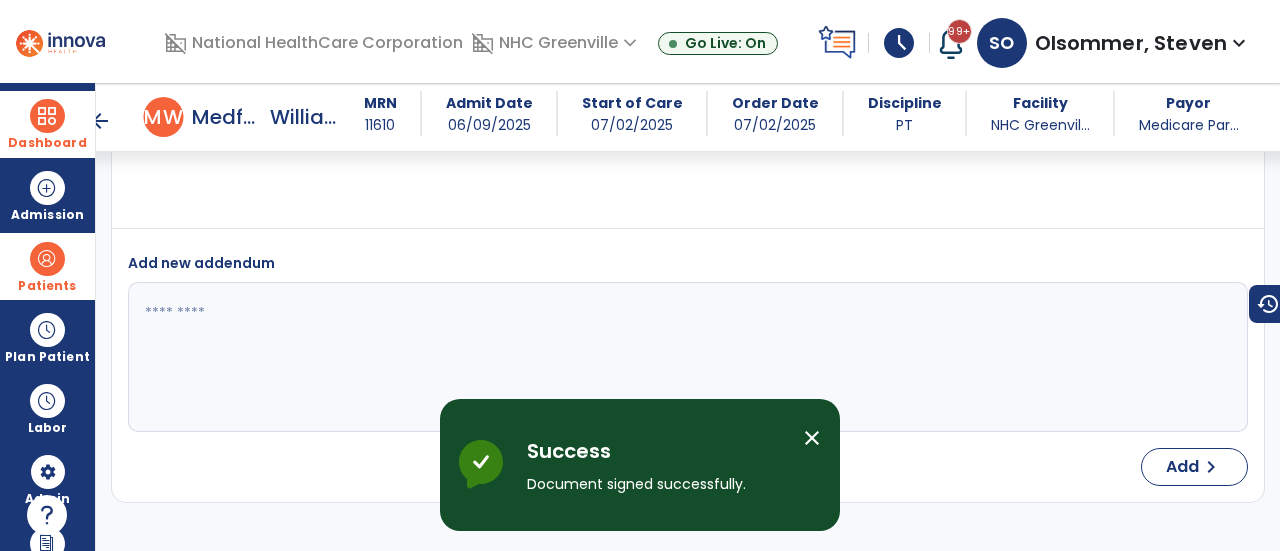 scroll, scrollTop: 5029, scrollLeft: 0, axis: vertical 